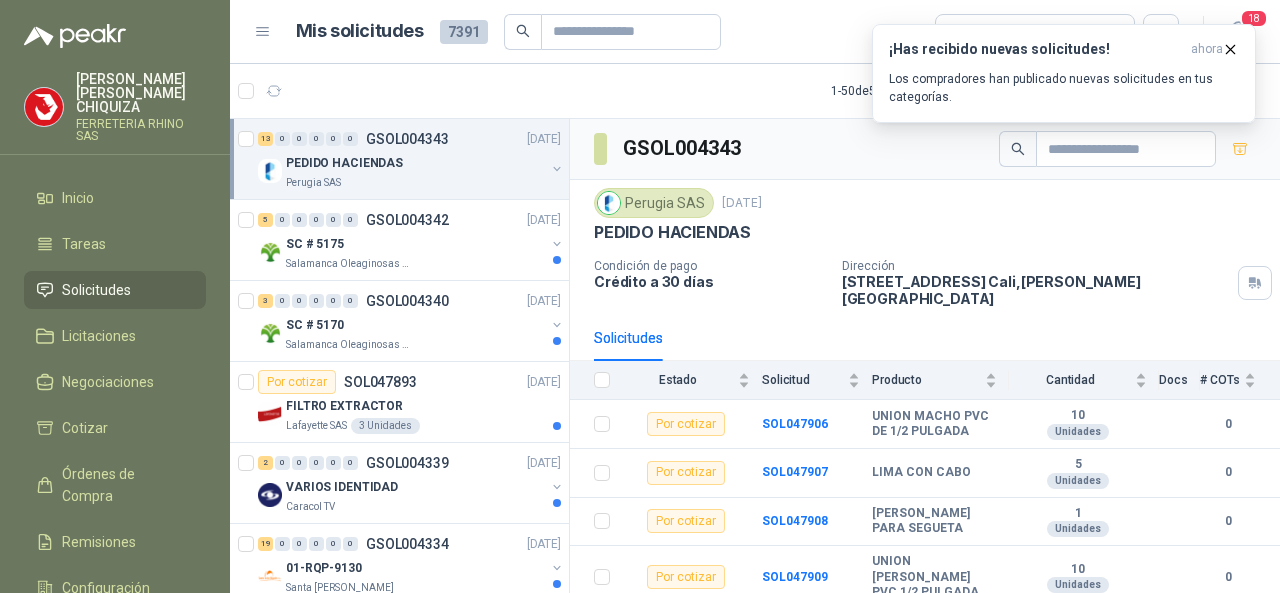 scroll, scrollTop: 0, scrollLeft: 0, axis: both 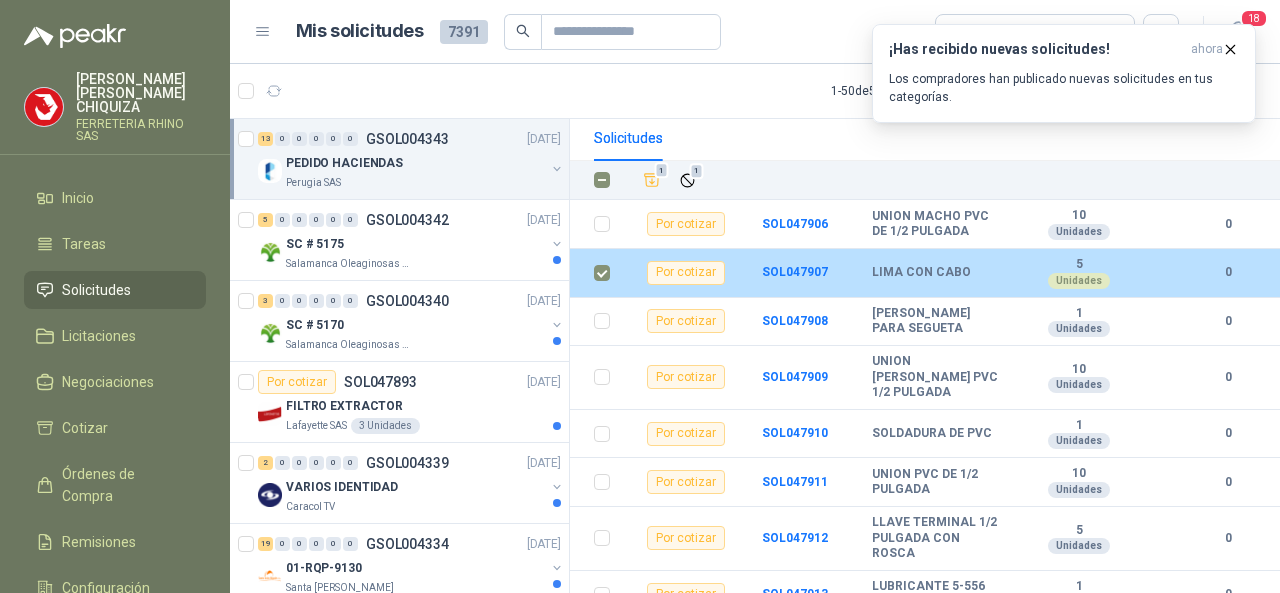 click on "Por cotizar" at bounding box center (686, 273) 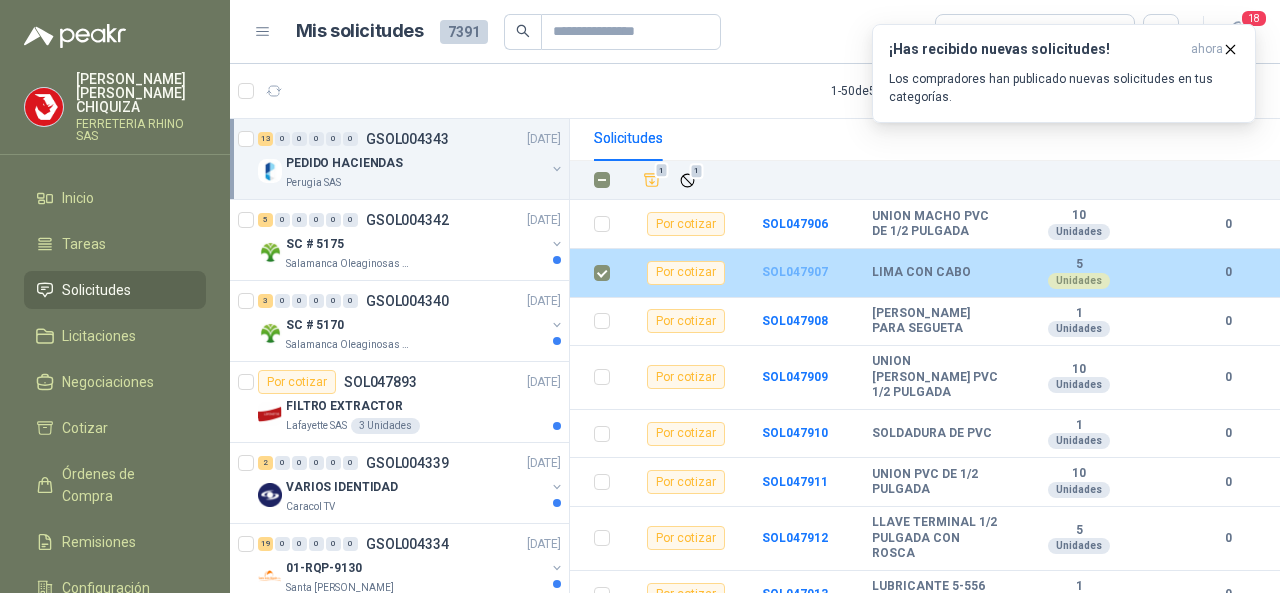 click on "SOL047907" at bounding box center [795, 272] 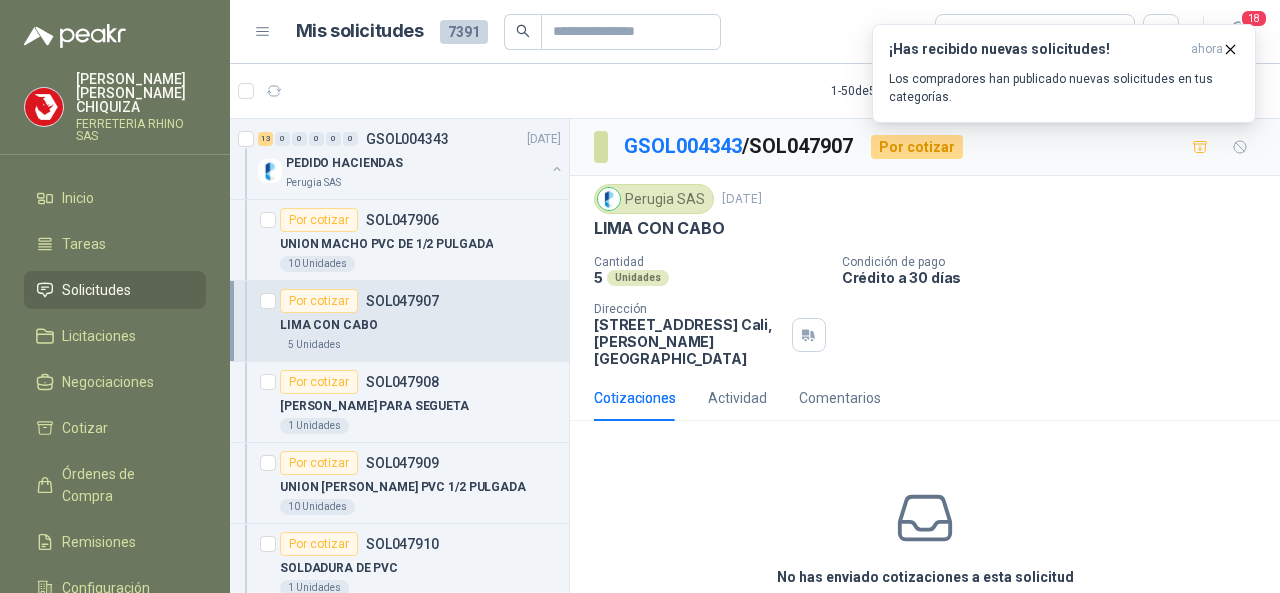 scroll, scrollTop: 74, scrollLeft: 0, axis: vertical 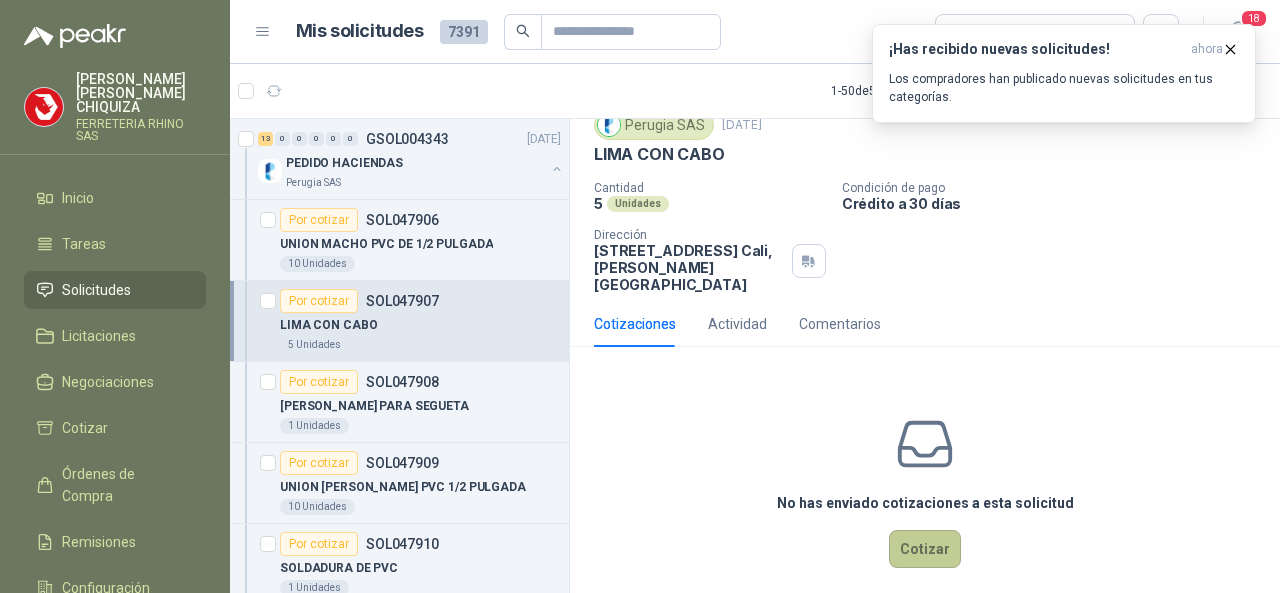 click on "Cotizar" at bounding box center (925, 549) 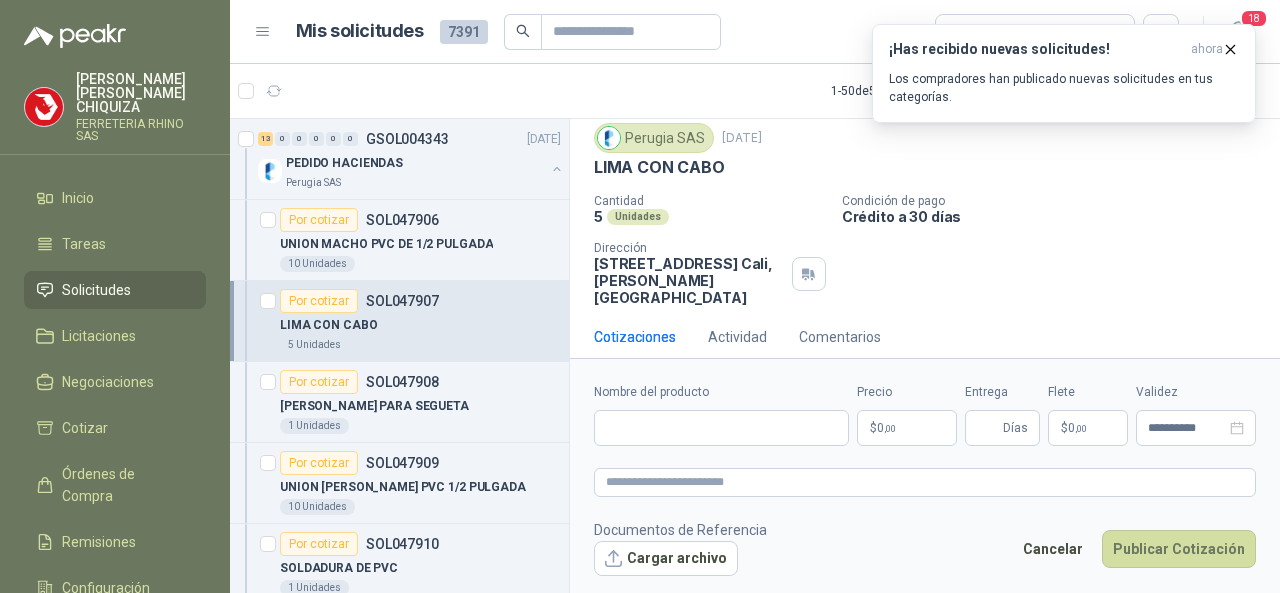 scroll, scrollTop: 60, scrollLeft: 0, axis: vertical 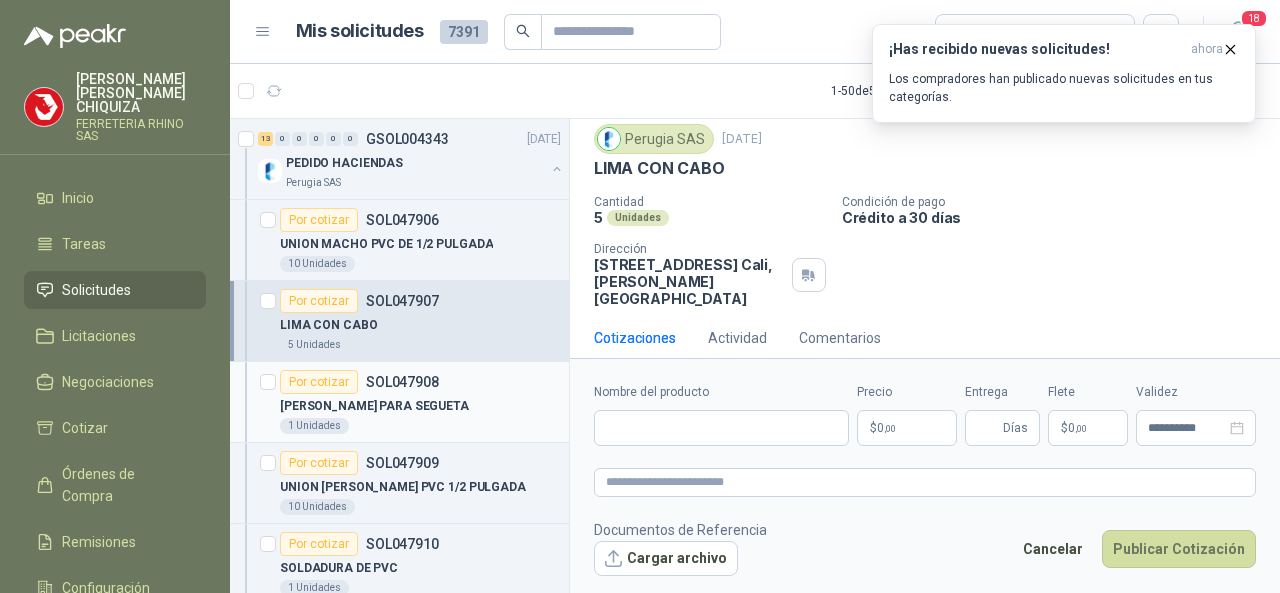 click on "SOL047908" at bounding box center [402, 382] 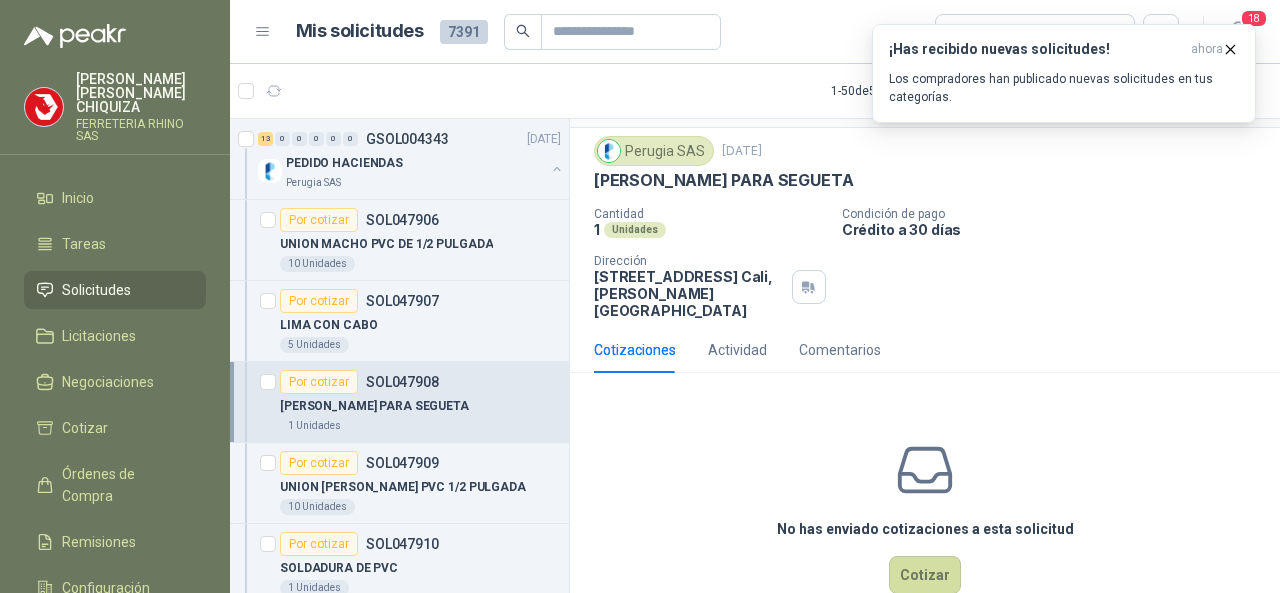 scroll, scrollTop: 74, scrollLeft: 0, axis: vertical 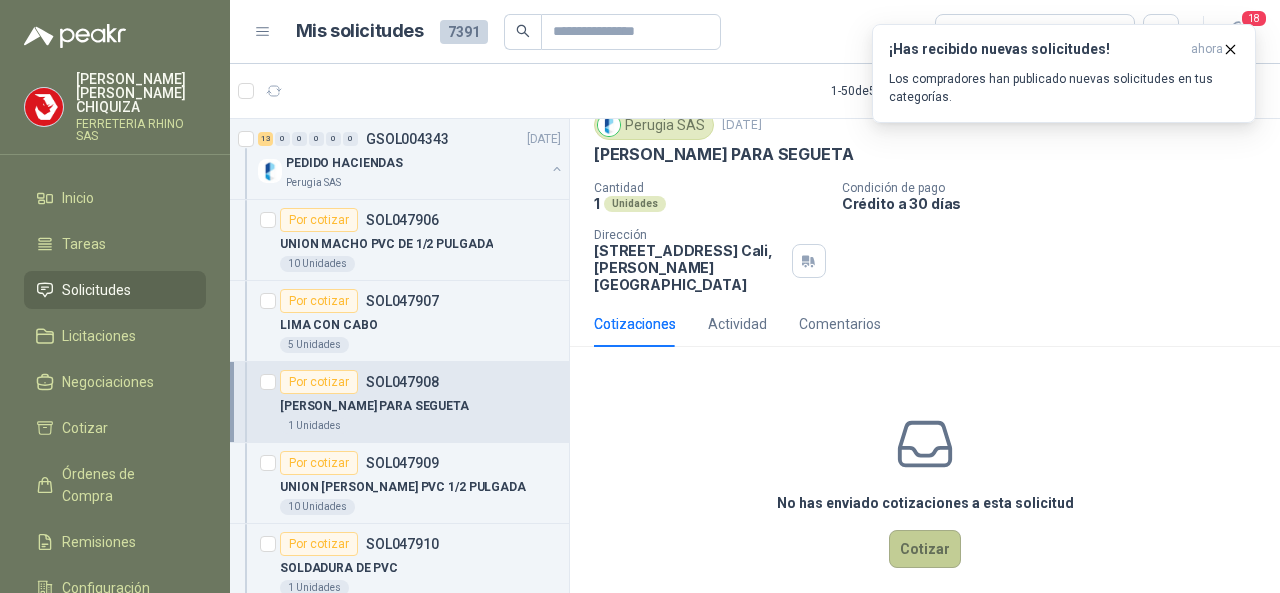 click on "Cotizar" at bounding box center [925, 549] 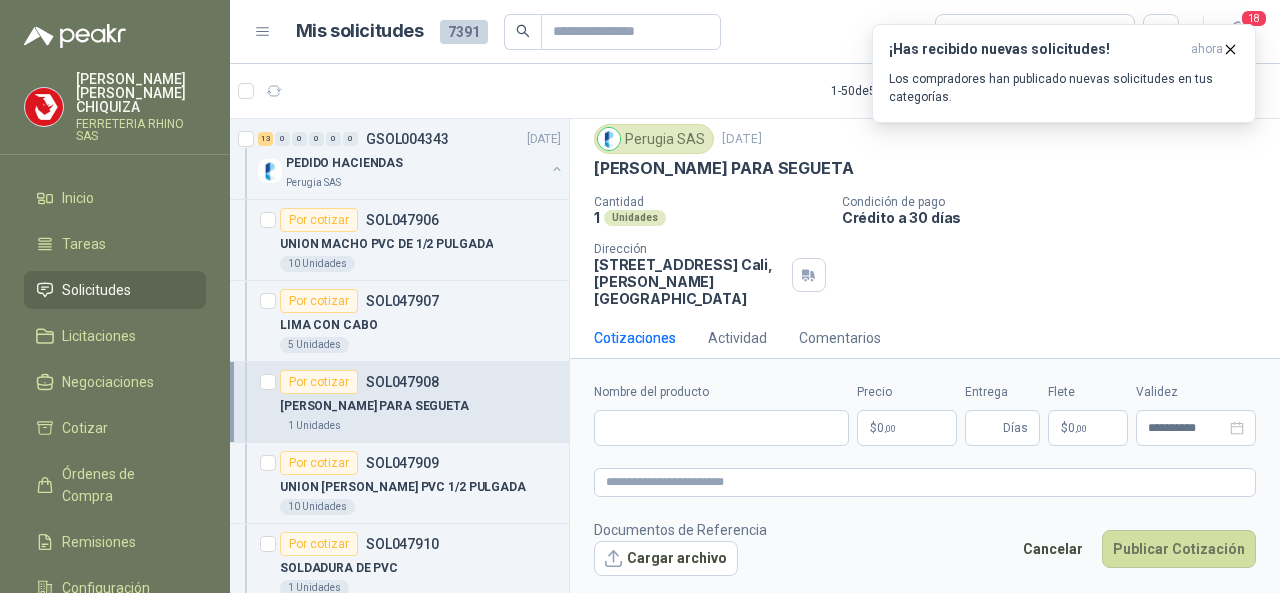 scroll, scrollTop: 60, scrollLeft: 0, axis: vertical 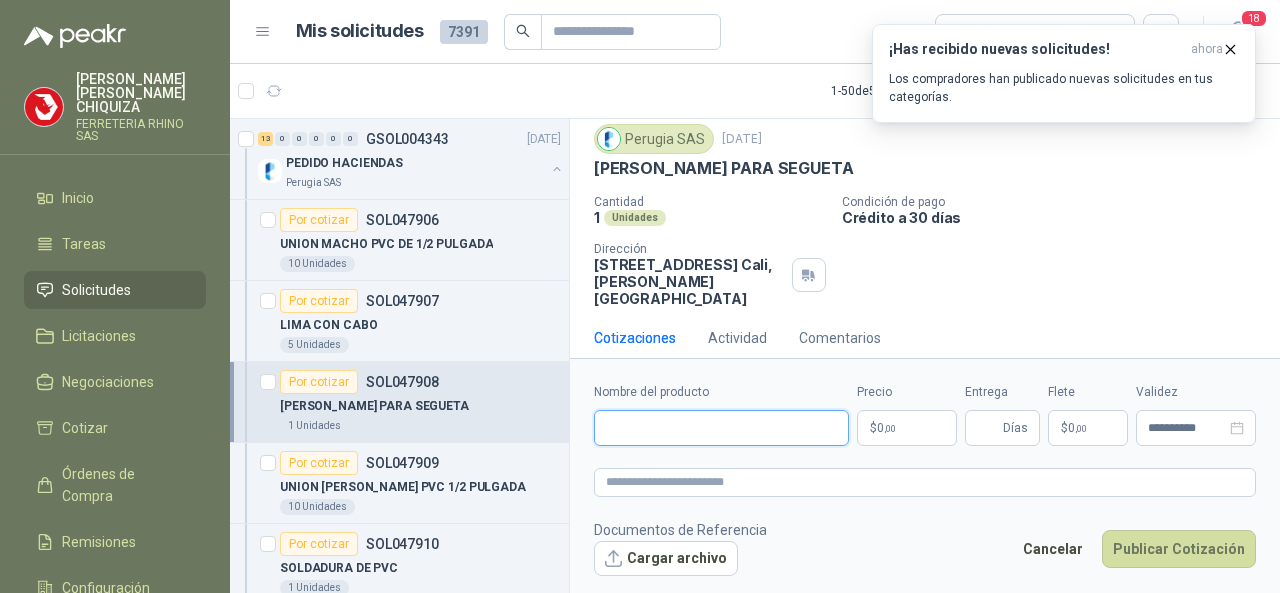 click on "Nombre del producto" at bounding box center (721, 428) 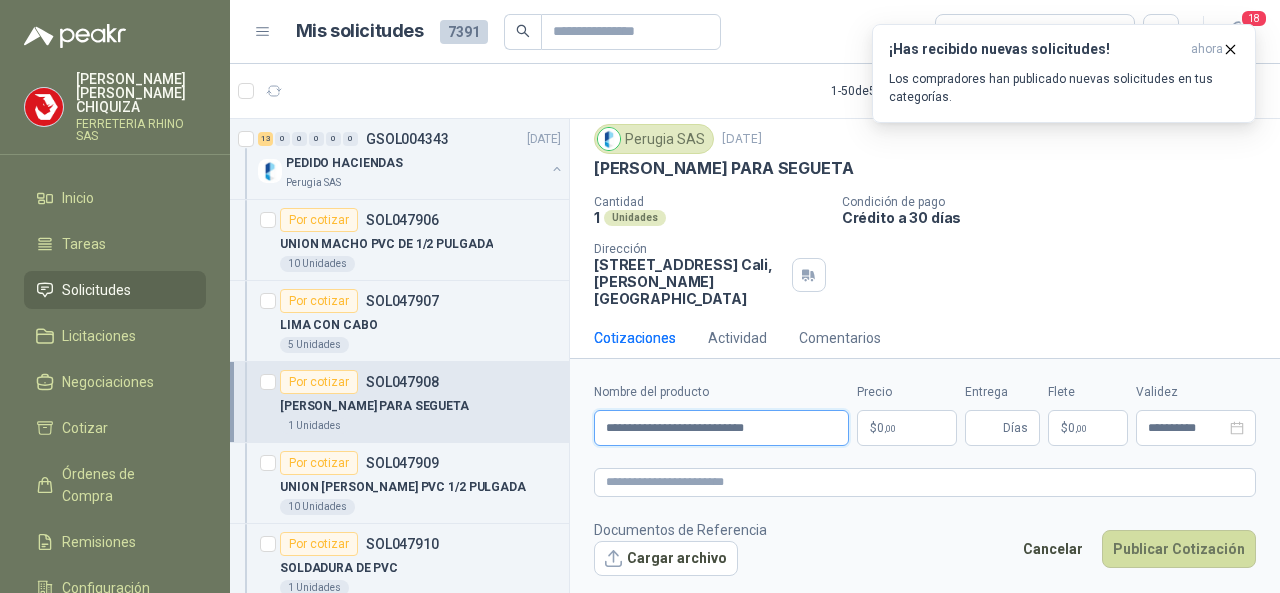 type on "**********" 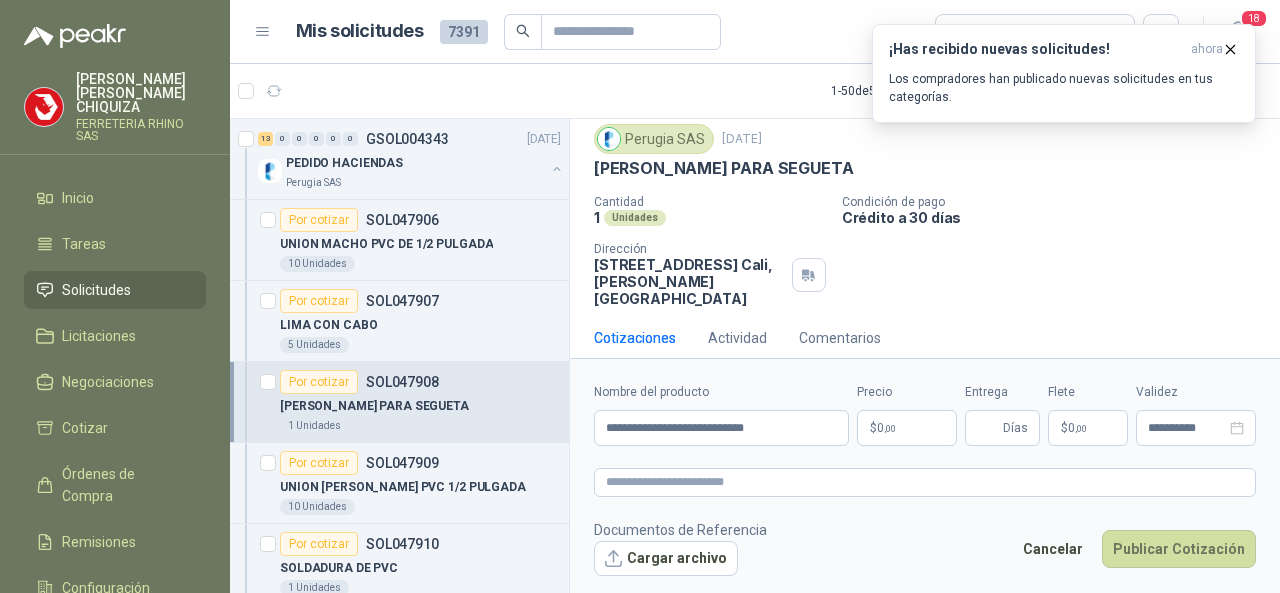 click on ",00" at bounding box center (890, 428) 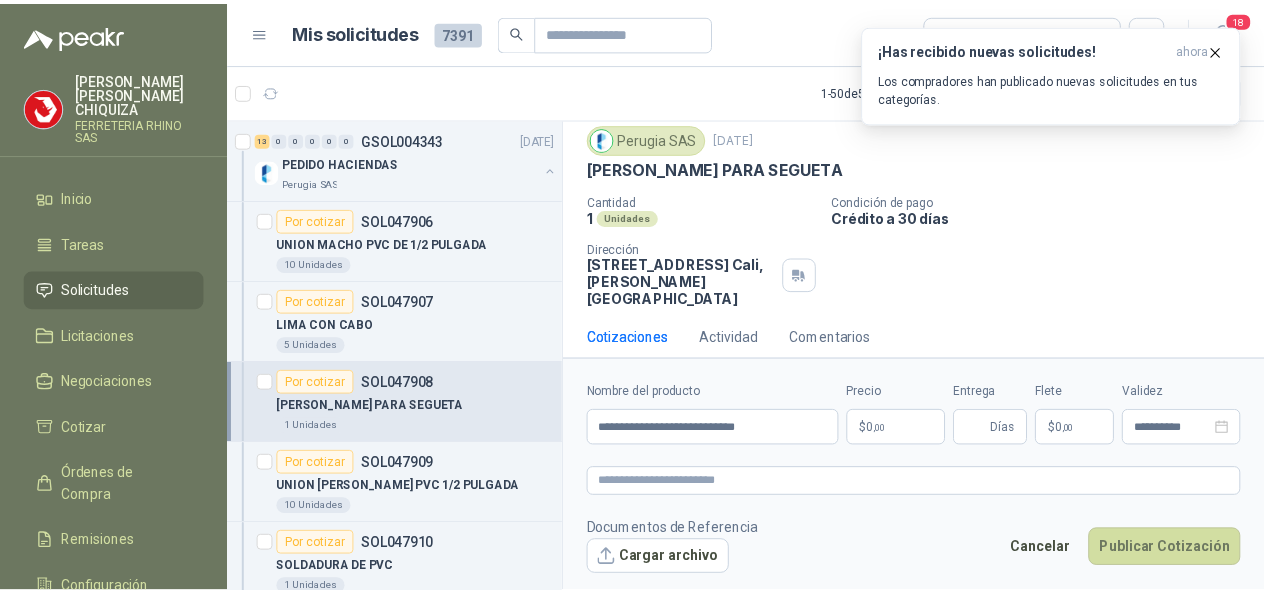 type 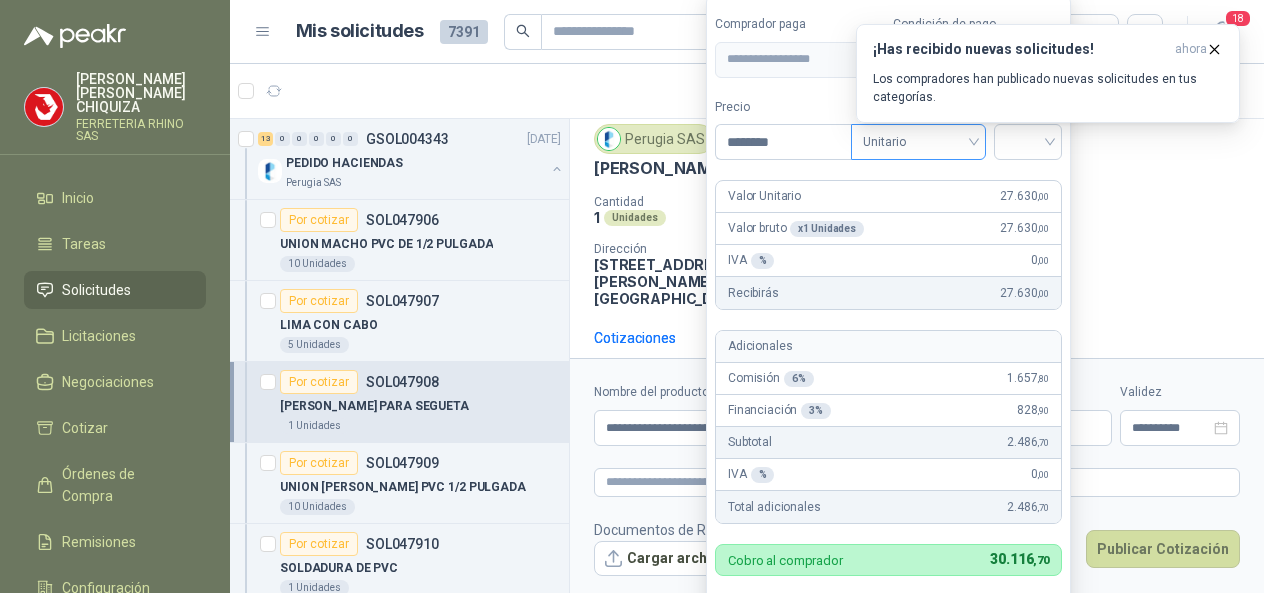 click on "Unitario" at bounding box center [918, 142] 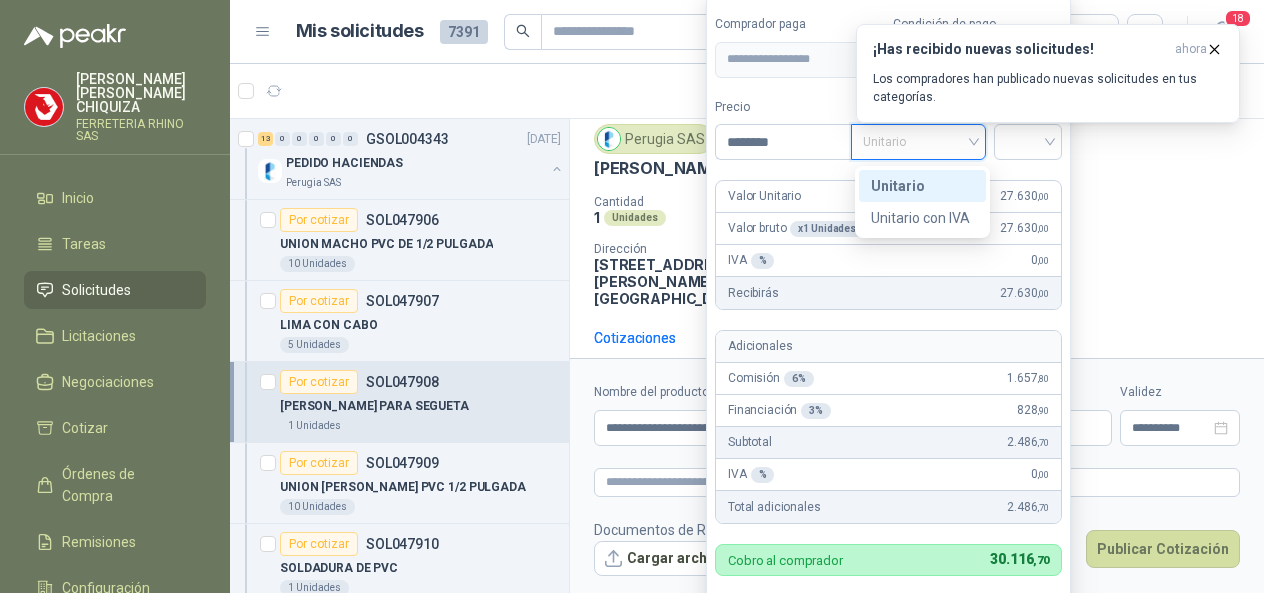 click on "Unitario" at bounding box center [922, 186] 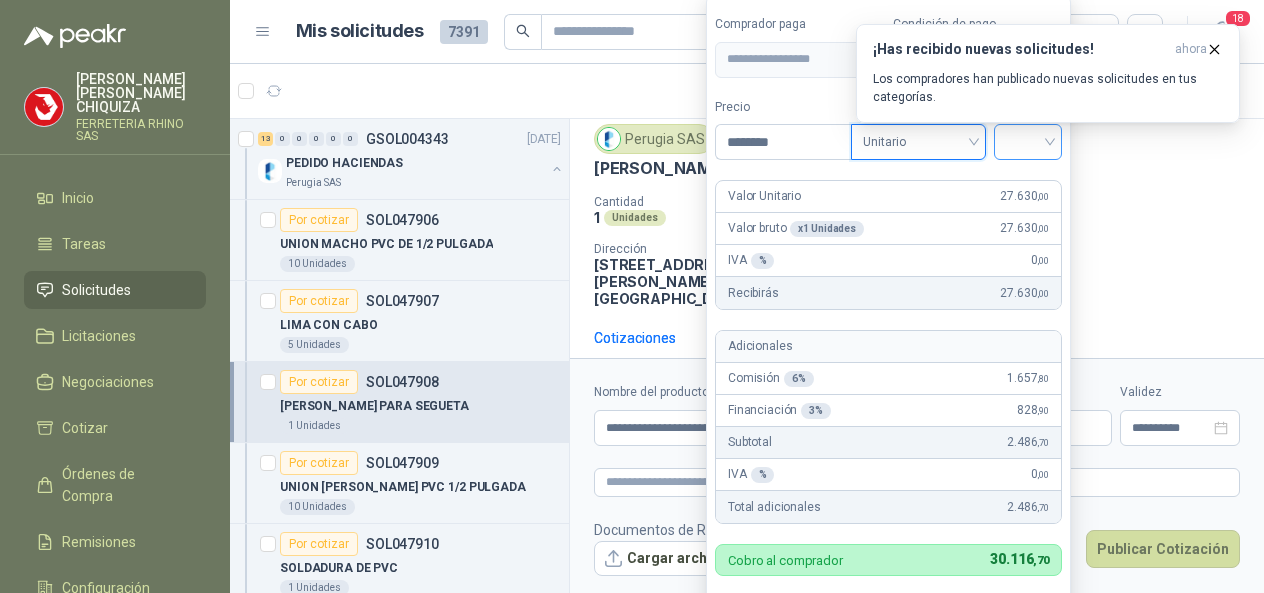 click at bounding box center (1028, 140) 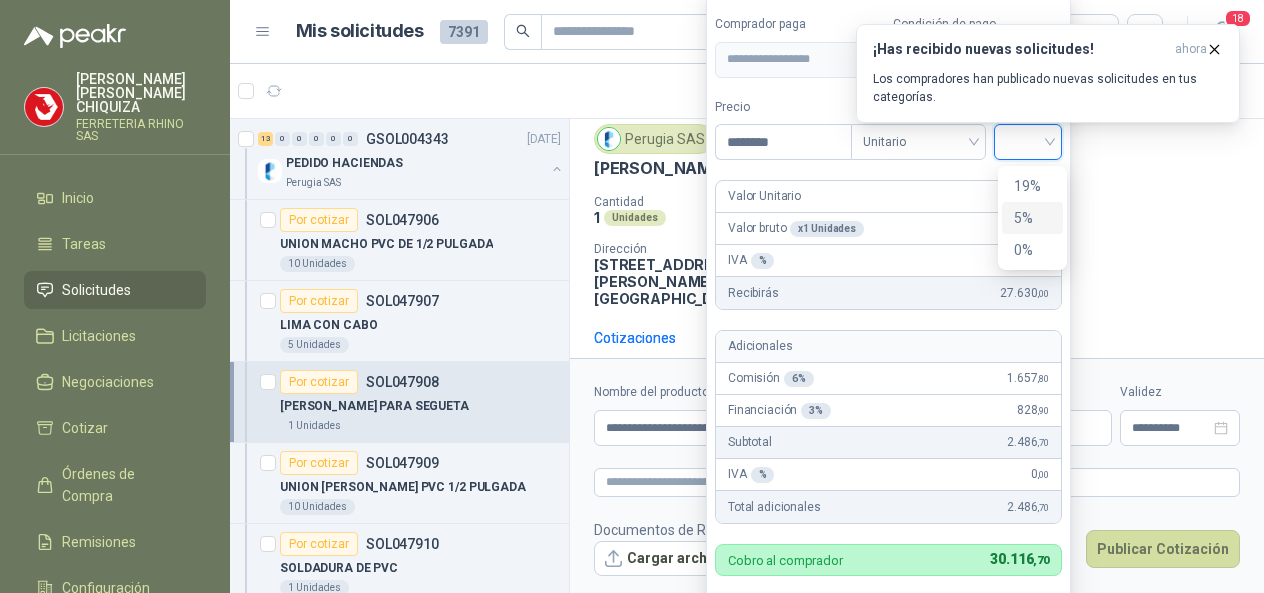 click on "19%" at bounding box center [1032, 186] 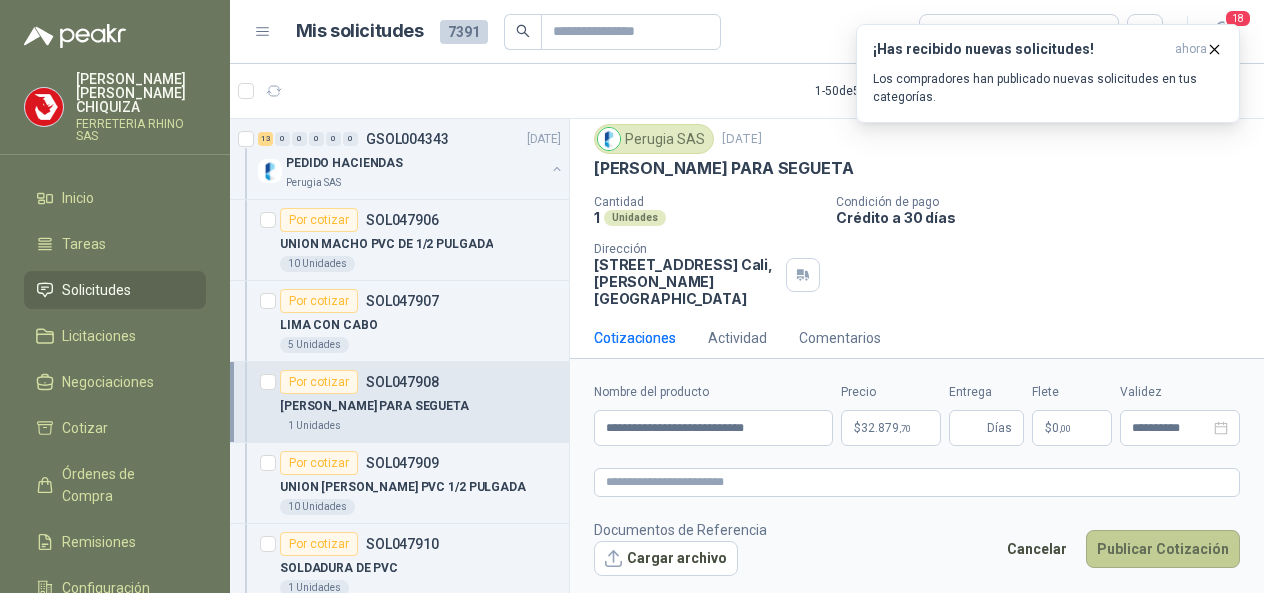 click on "Publicar Cotización" at bounding box center [1163, 549] 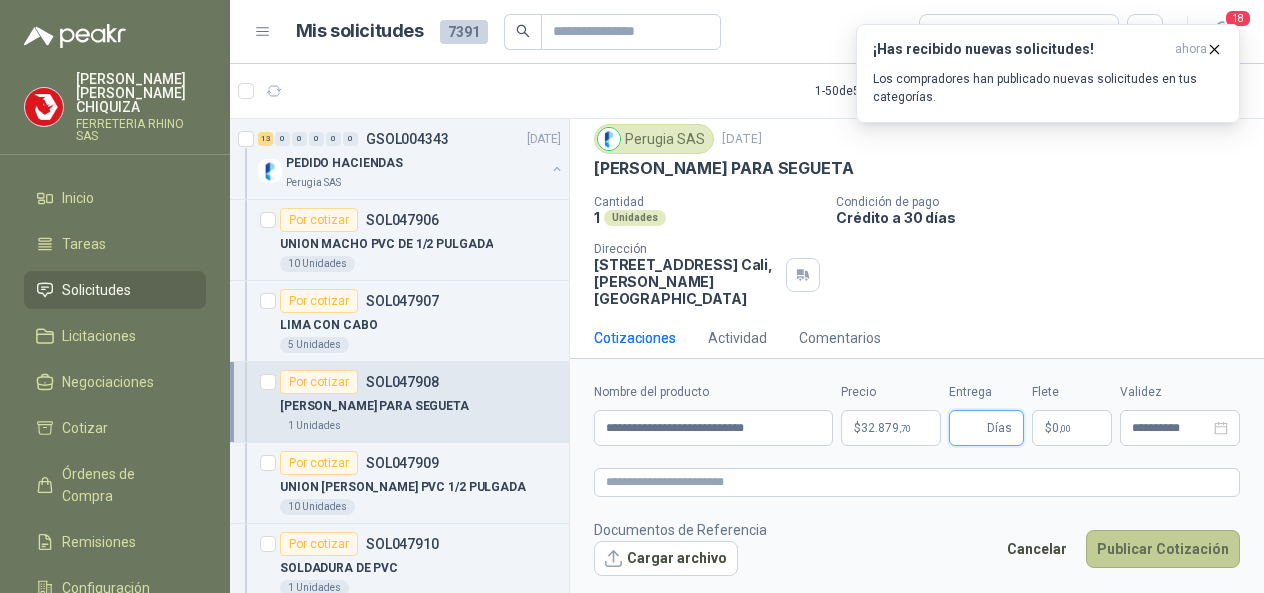 type 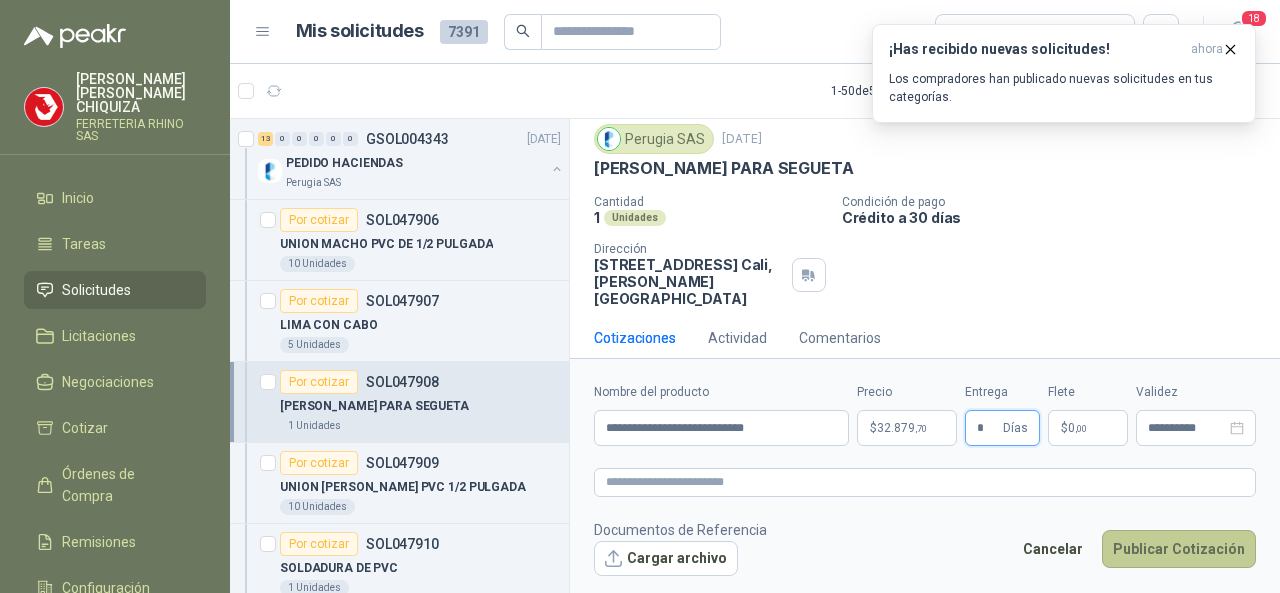 type on "*" 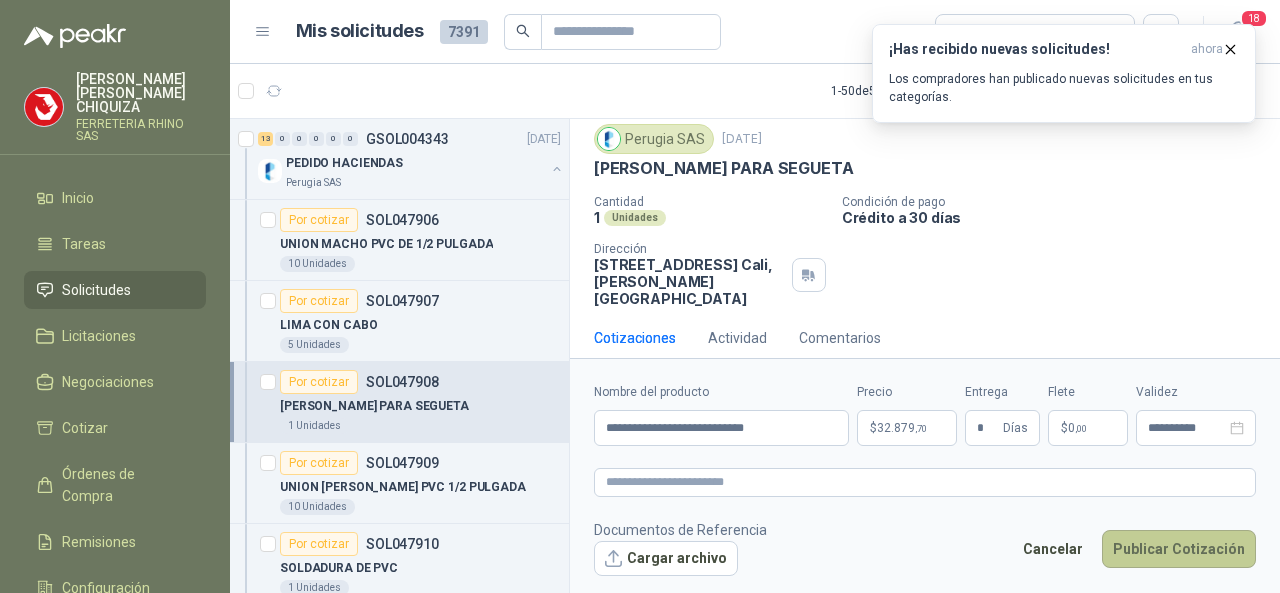 click on "Publicar Cotización" at bounding box center (1179, 549) 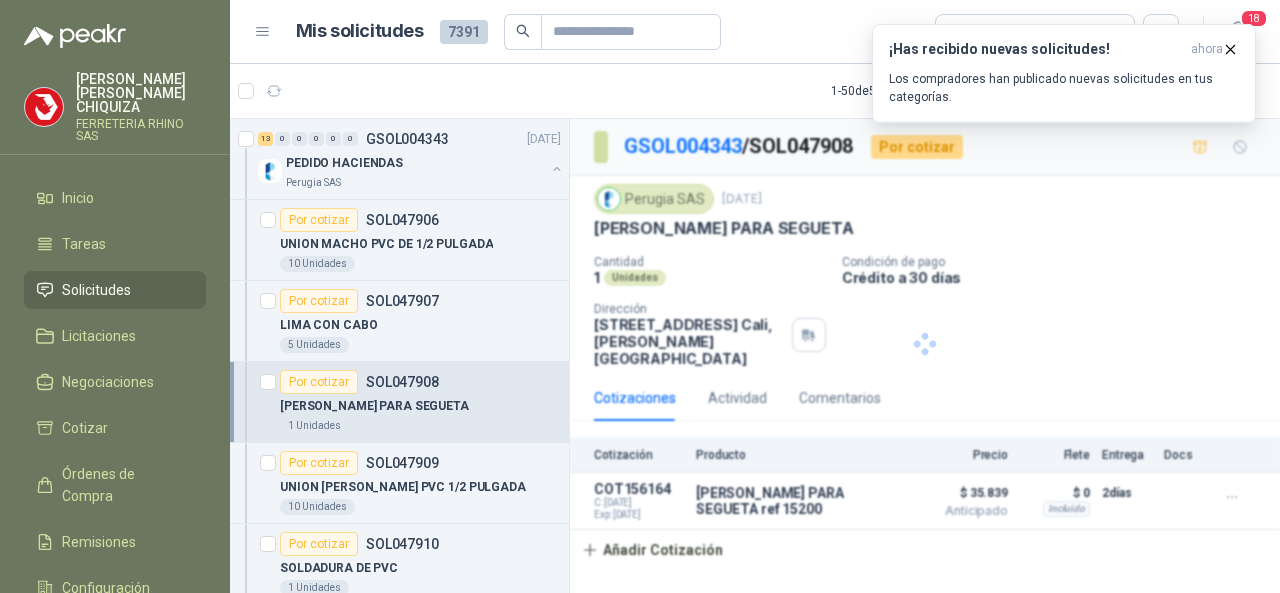 scroll, scrollTop: 0, scrollLeft: 0, axis: both 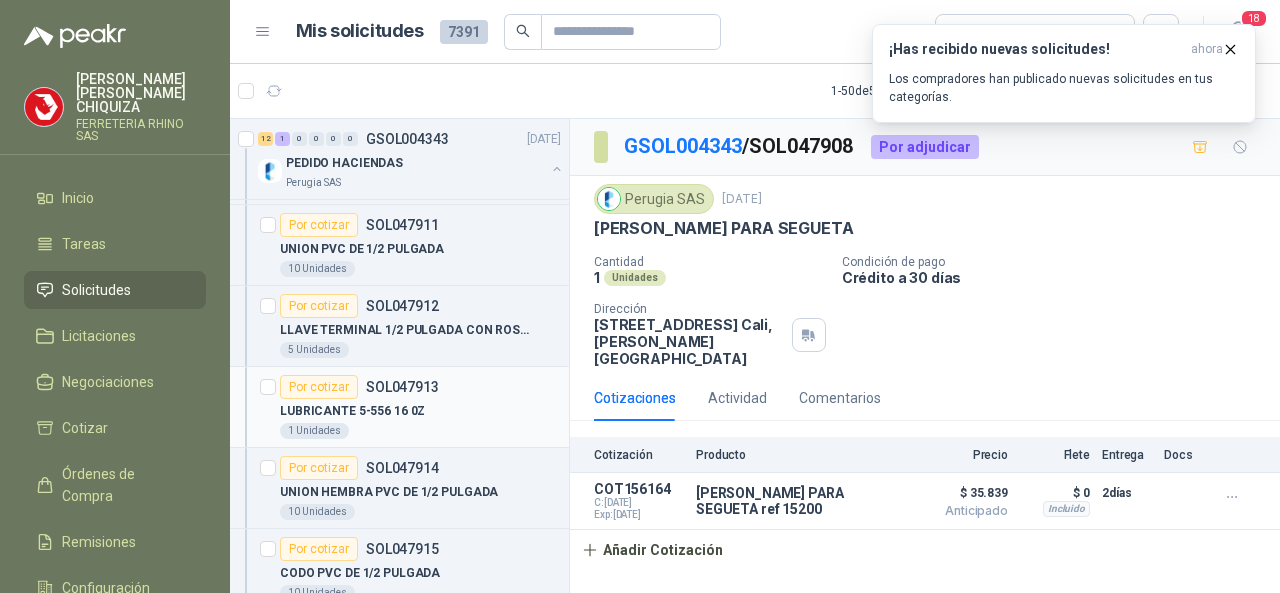 click on "SOL047913" at bounding box center [402, 387] 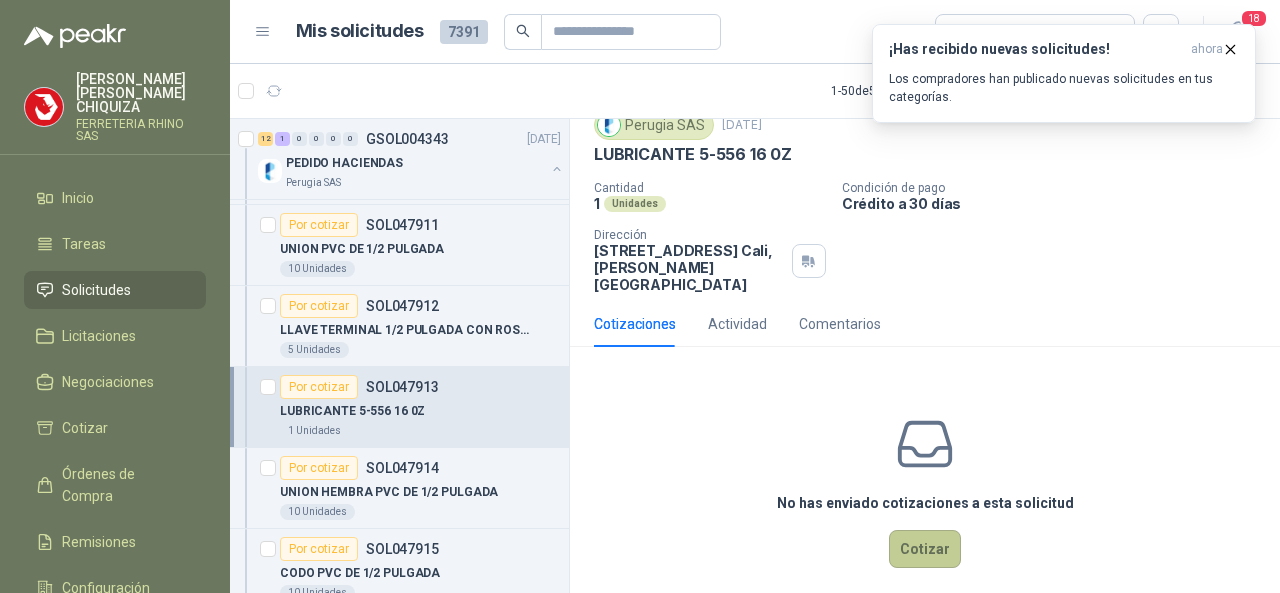click on "Cotizar" at bounding box center (925, 549) 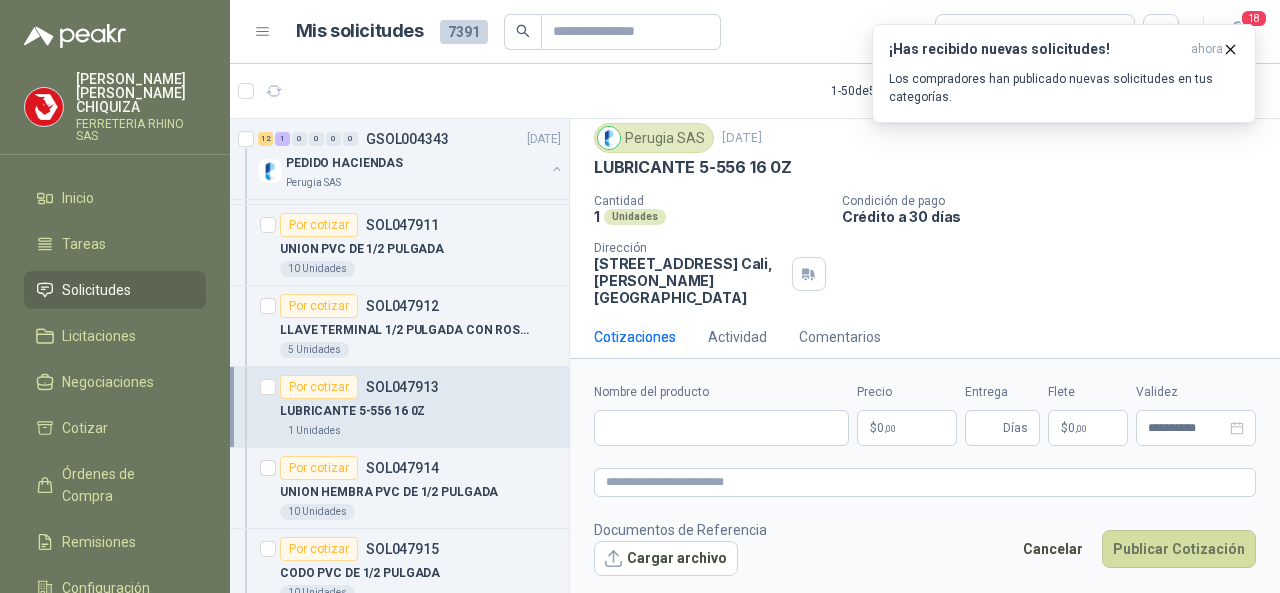 scroll, scrollTop: 60, scrollLeft: 0, axis: vertical 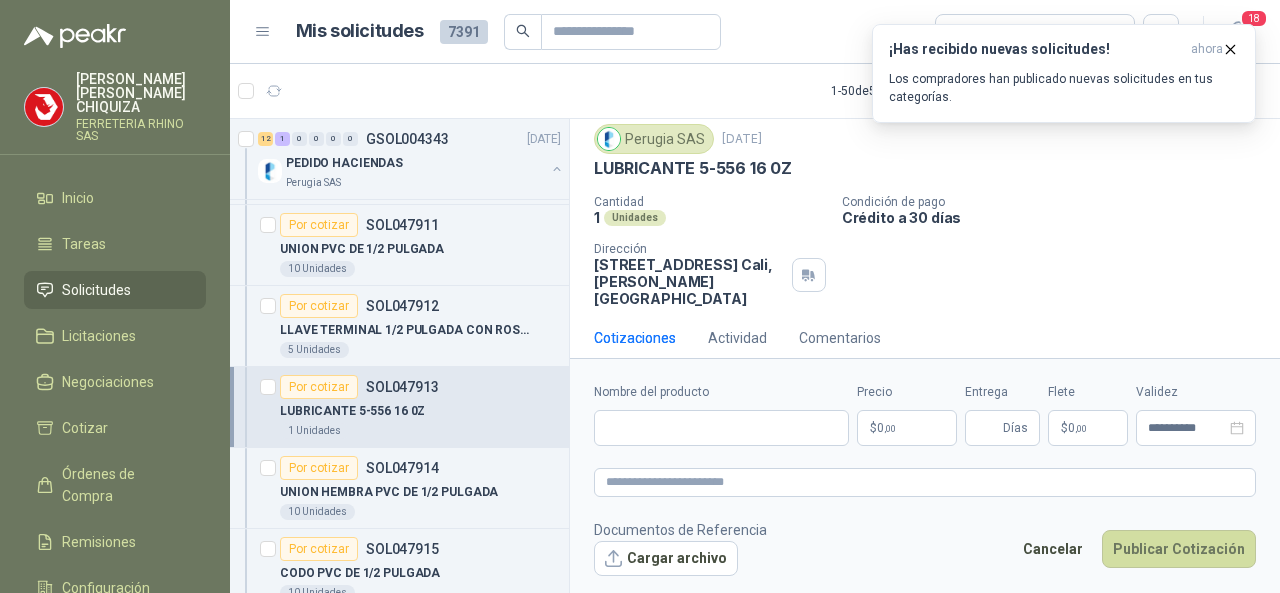 type 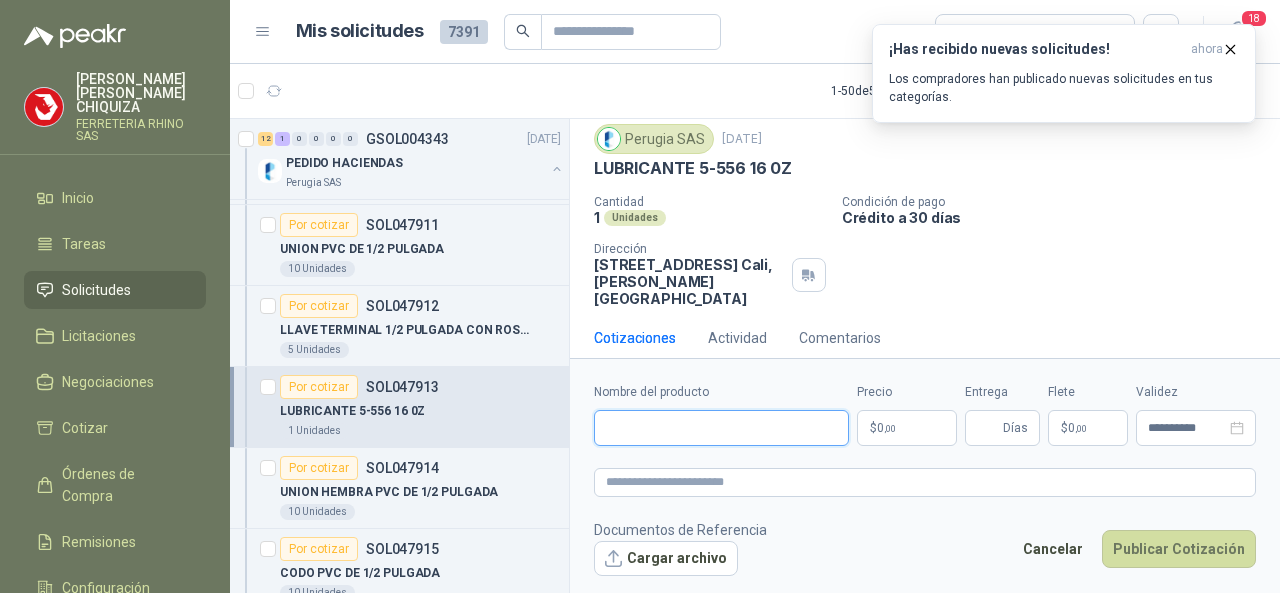 click on "Nombre del producto" at bounding box center (721, 428) 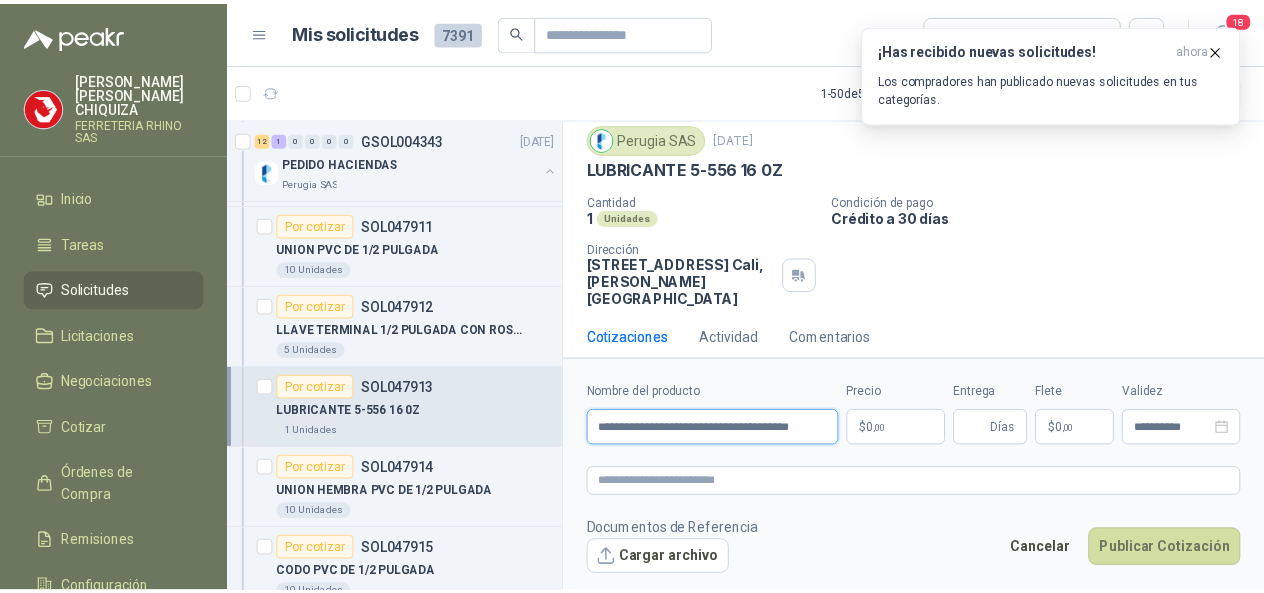 scroll, scrollTop: 0, scrollLeft: 15, axis: horizontal 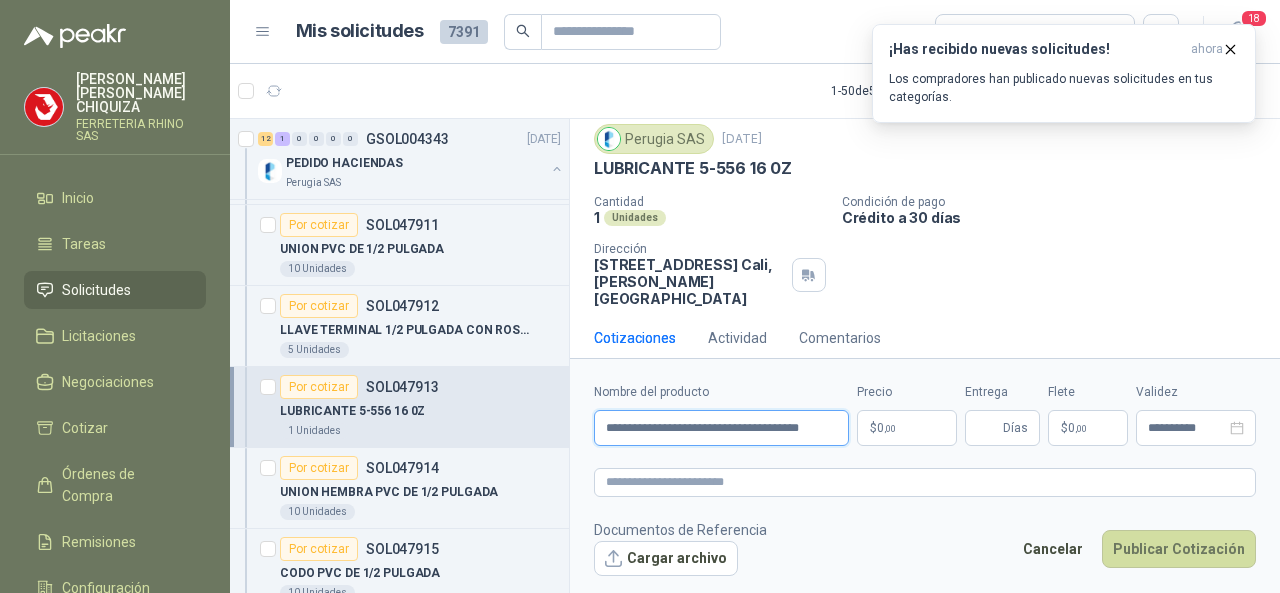 type on "**********" 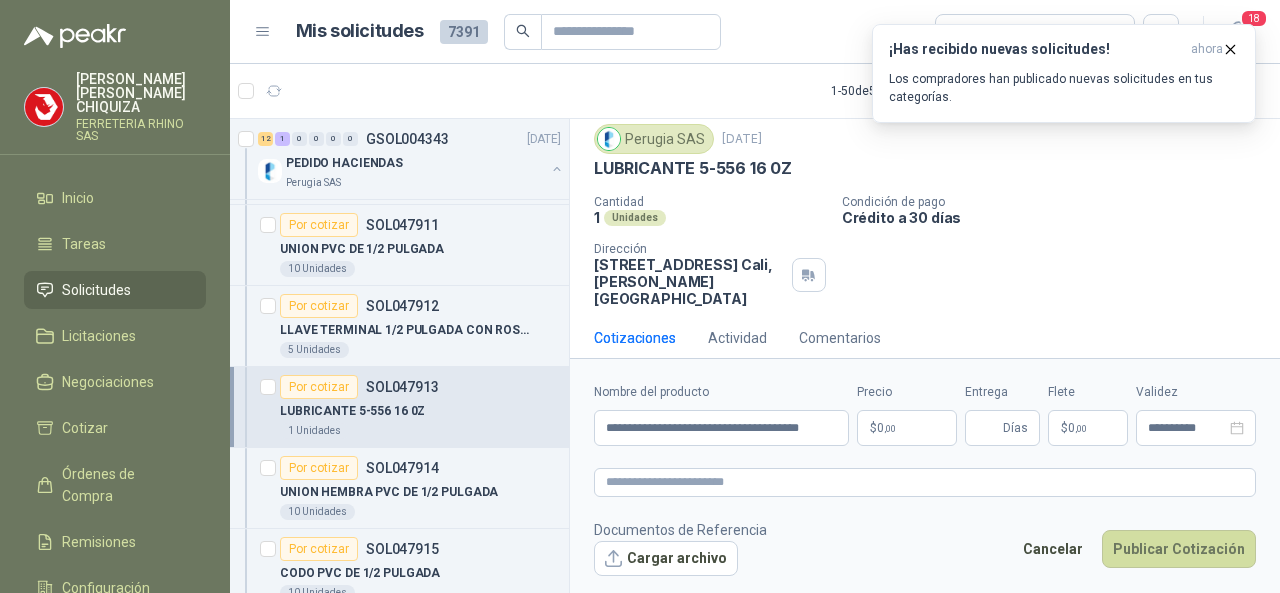 scroll, scrollTop: 0, scrollLeft: 0, axis: both 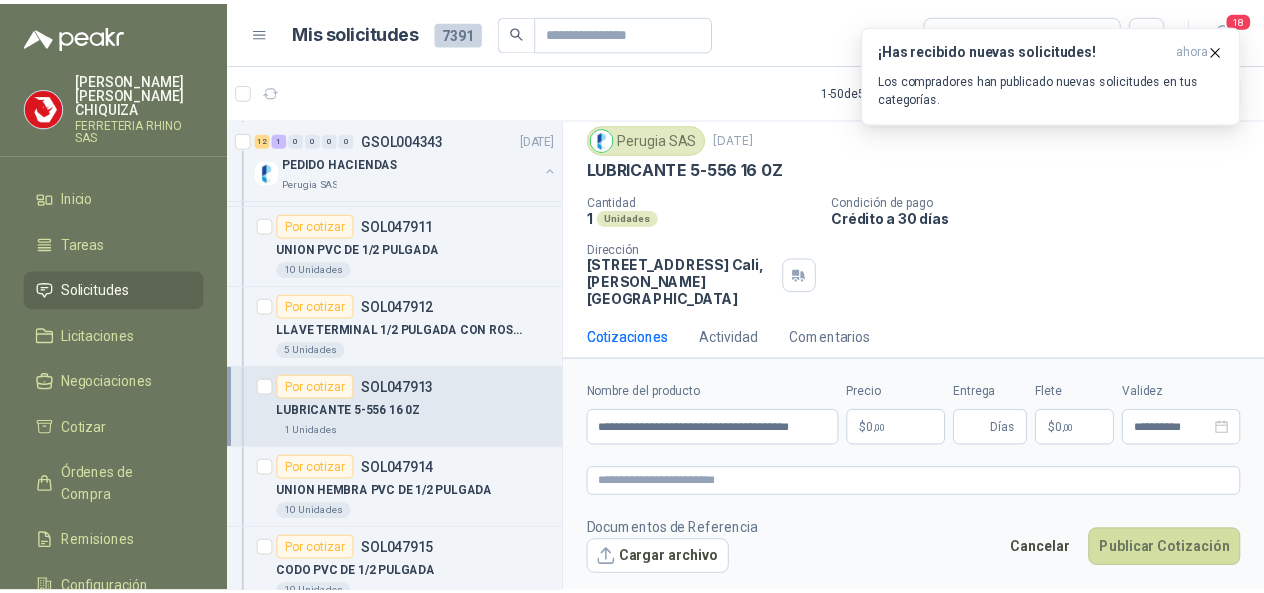 type 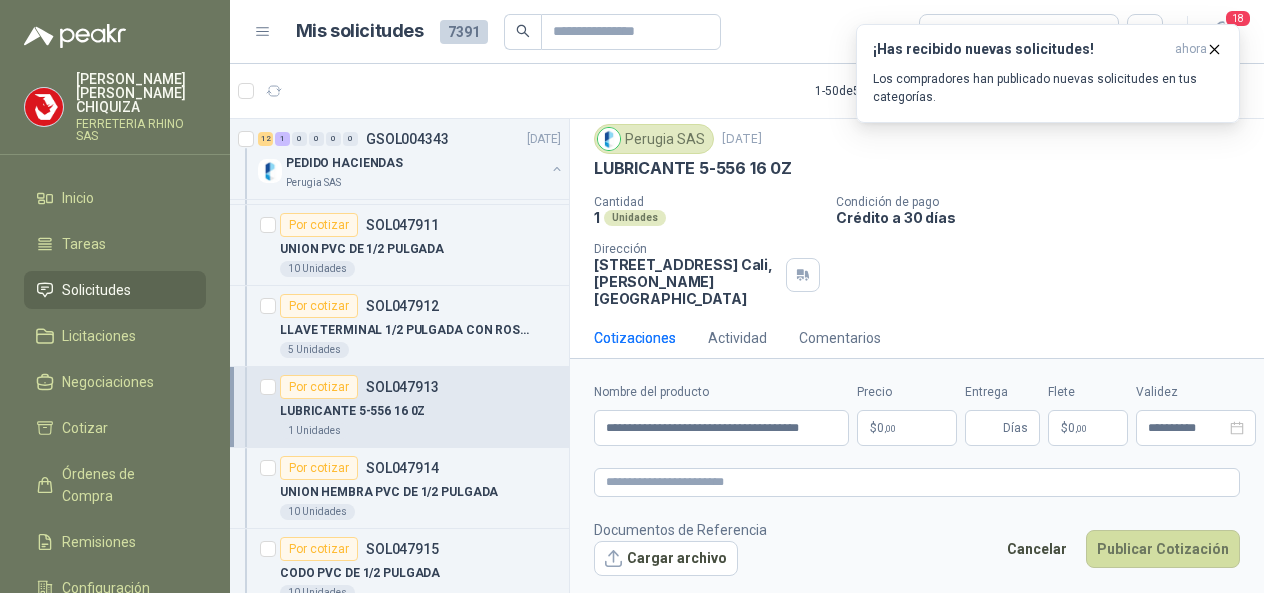 click on "[PERSON_NAME] CHIQUIZA FERRETERIA RHINO SAS   Inicio   Tareas   Solicitudes   Licitaciones   Negociaciones   Cotizar   Órdenes de Compra   Remisiones   Configuración   Manuales y ayuda Mis solicitudes 7391 Todas 18 1 - 50  de  5380 Asignado a mi No Leídos 12   1   0   0   0   0   GSOL004343 [DATE]   PEDIDO HACIENDAS Perugia SAS   Por cotizar SOL047906 UNION MACHO PVC DE 1/2 PULGADA 10   Unidades Por cotizar SOL047907 [GEOGRAPHIC_DATA] CON CABO  5   Unidades Por adjudicar SOL047908 MARCO PARA SEGUETA 1   Unidades Por cotizar SOL047909 UNION [PERSON_NAME] PVC 1/2 PULGADA 10   Unidades Por cotizar SOL047910 SOLDADURA DE PVC 1   Unidades Por cotizar SOL047911 UNION PVC DE 1/2 PULGADA 10   Unidades Por cotizar SOL047912 LLAVE TERMINAL 1/2 PULGADA CON ROSCA 5   Unidades Por cotizar SOL047913 LUBRICANTE 5-556 16 0Z 1   Unidades Por cotizar SOL047914 UNION HEMBRA PVC DE 1/2 PULGADA 10   Unidades Por cotizar SOL047915 CODO PVC DE 1/2 PULGADA 10   Unidades Por cotizar SOL047916 UNION MACHO PVC 1/2 PULGADA 10   Unidades 10" at bounding box center [632, 296] 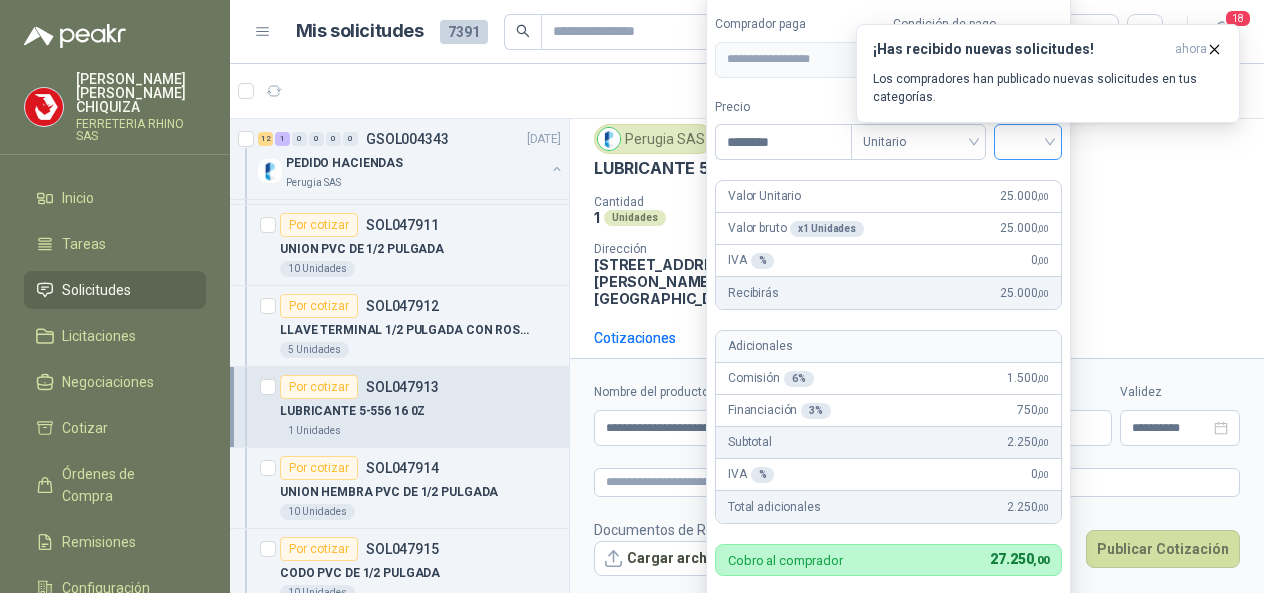 type on "********" 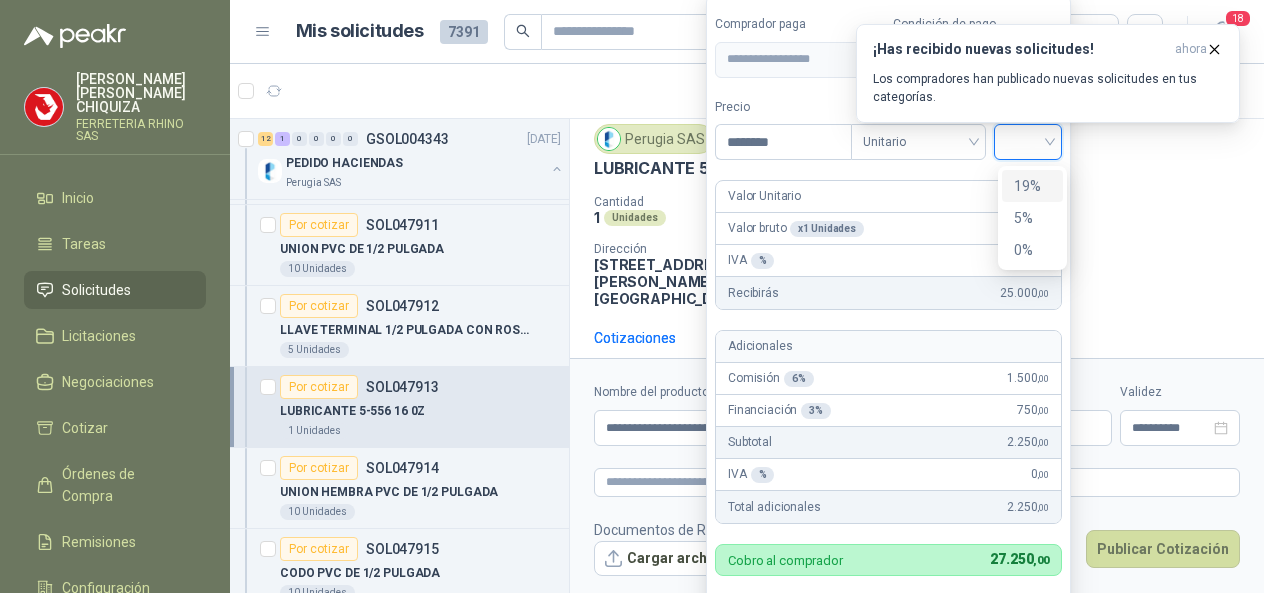 click on "19%" at bounding box center [1032, 186] 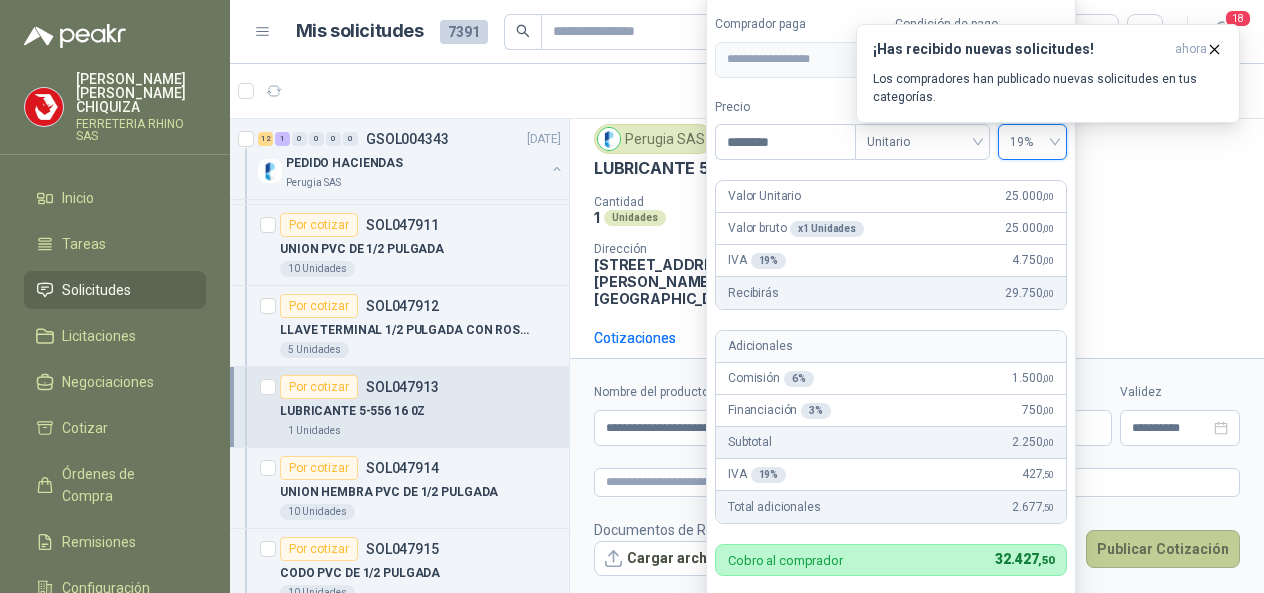 click on "Publicar Cotización" at bounding box center (1163, 549) 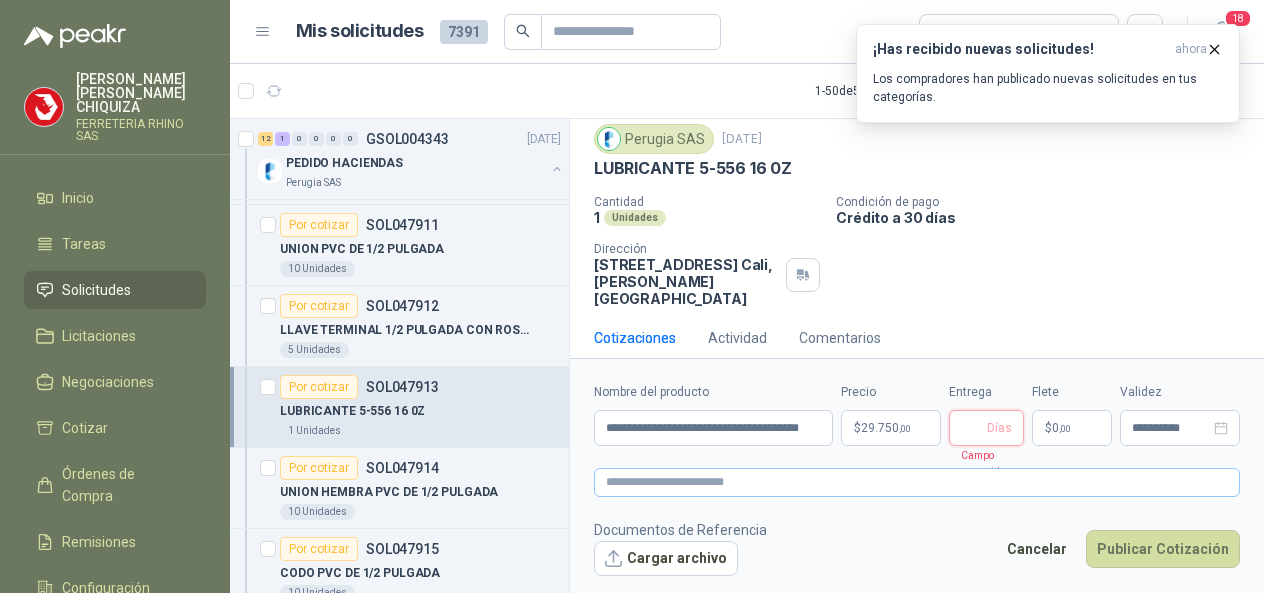 type 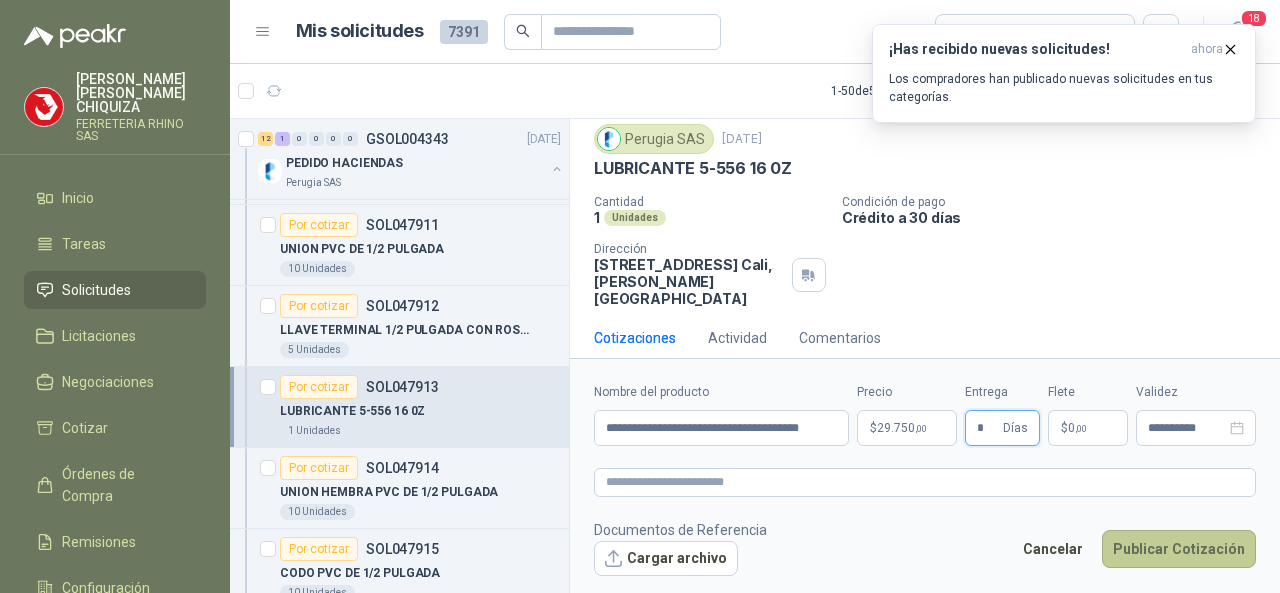 type on "*" 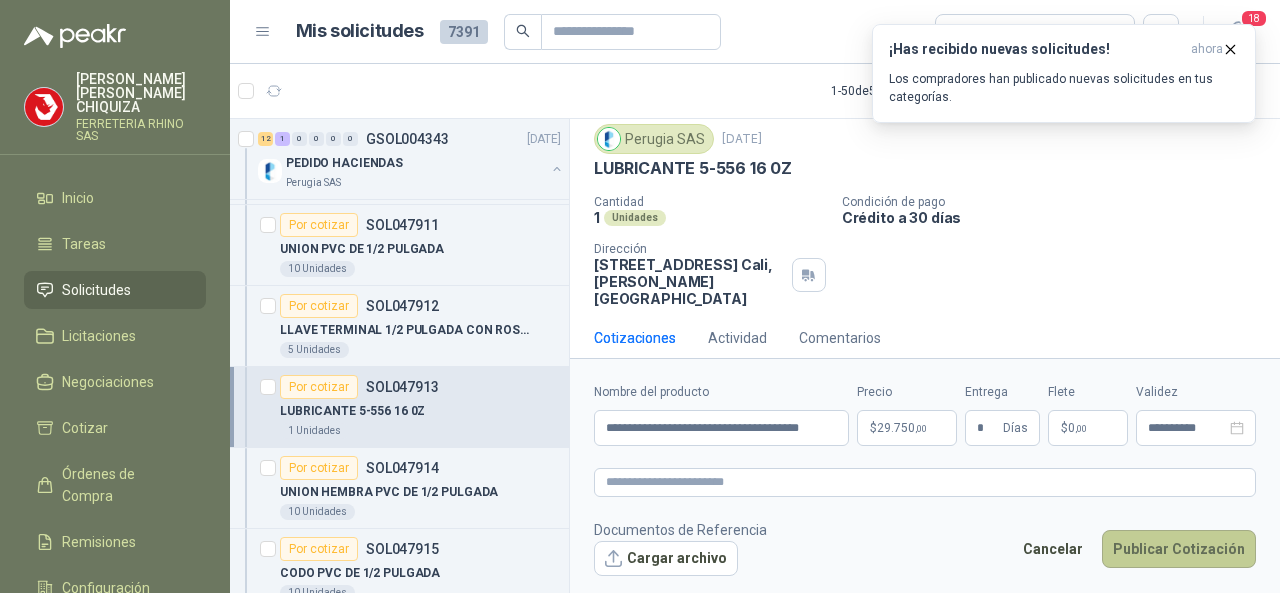 click on "Publicar Cotización" at bounding box center [1179, 549] 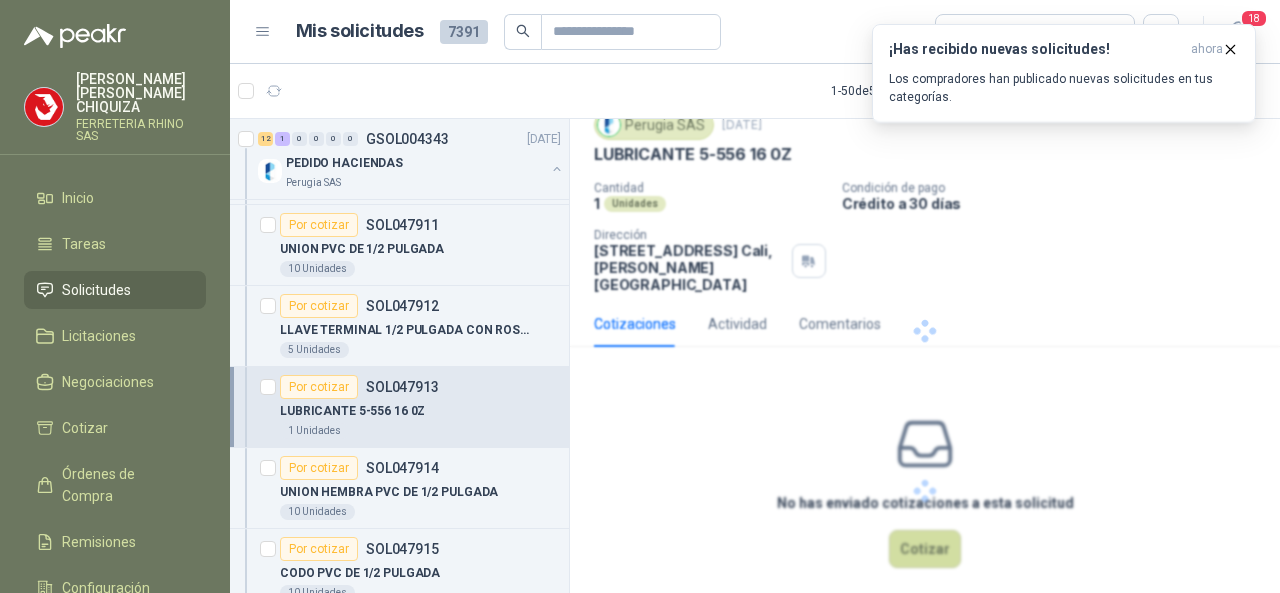 scroll, scrollTop: 0, scrollLeft: 0, axis: both 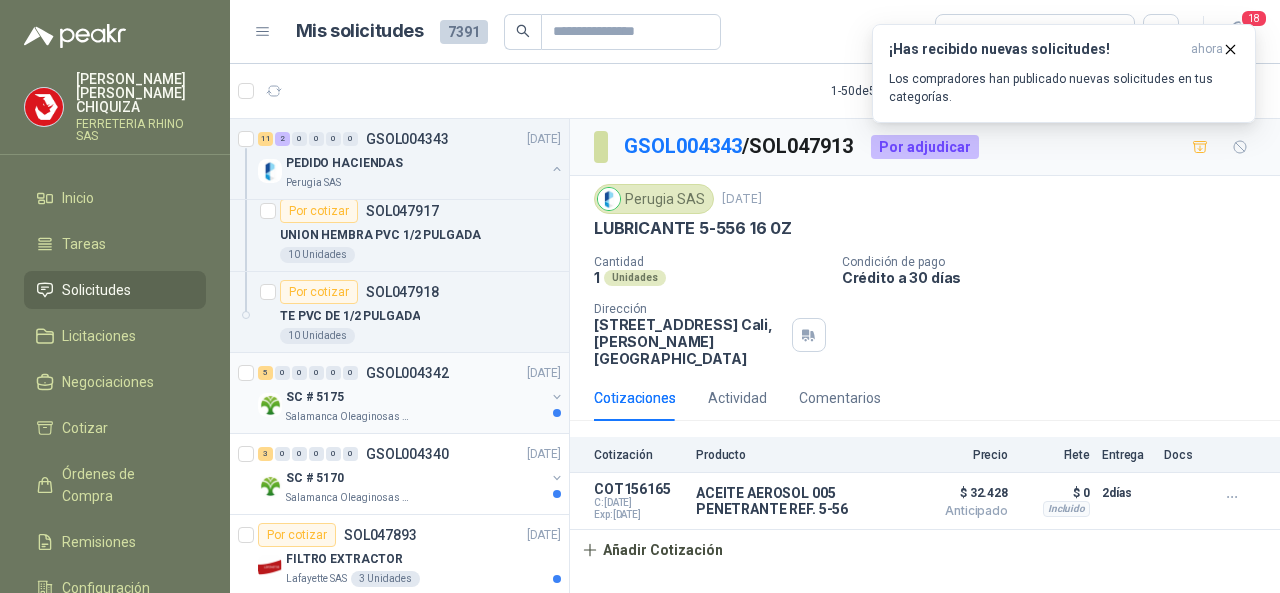 click on "GSOL004342" at bounding box center [407, 373] 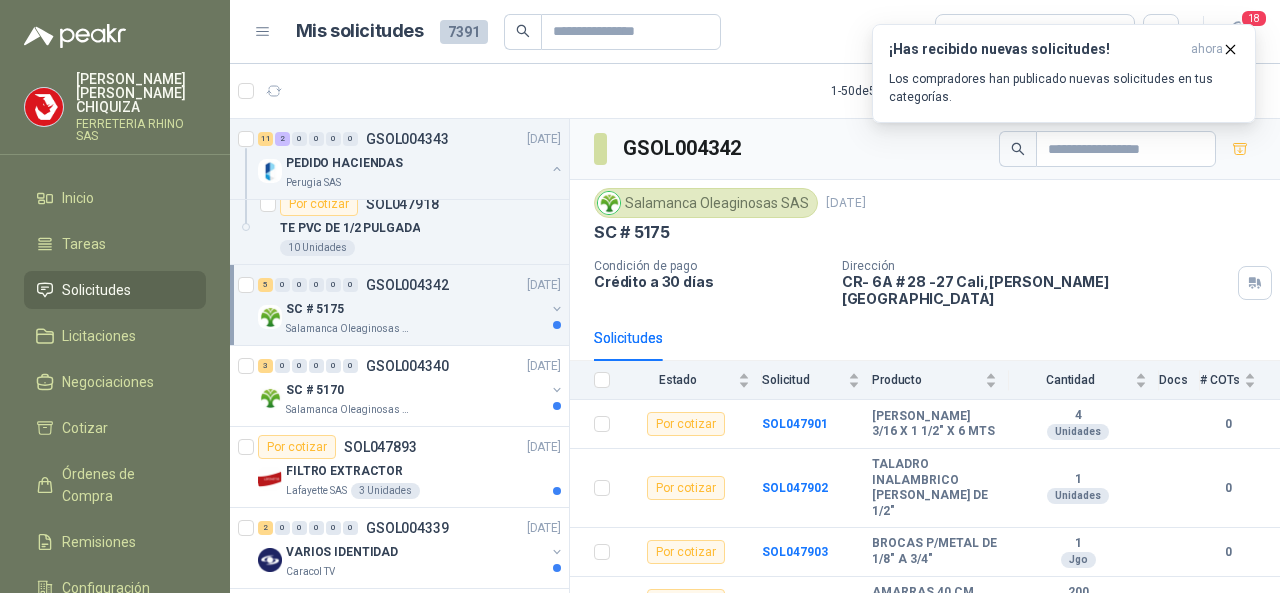 scroll, scrollTop: 1100, scrollLeft: 0, axis: vertical 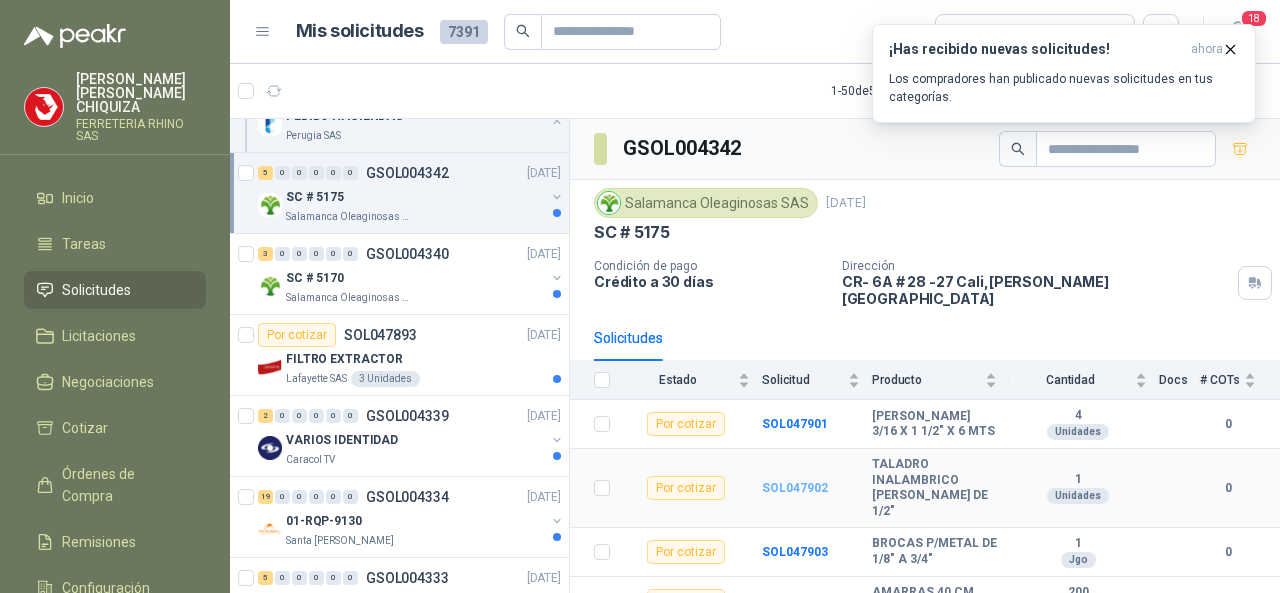 click on "SOL047902" at bounding box center [795, 488] 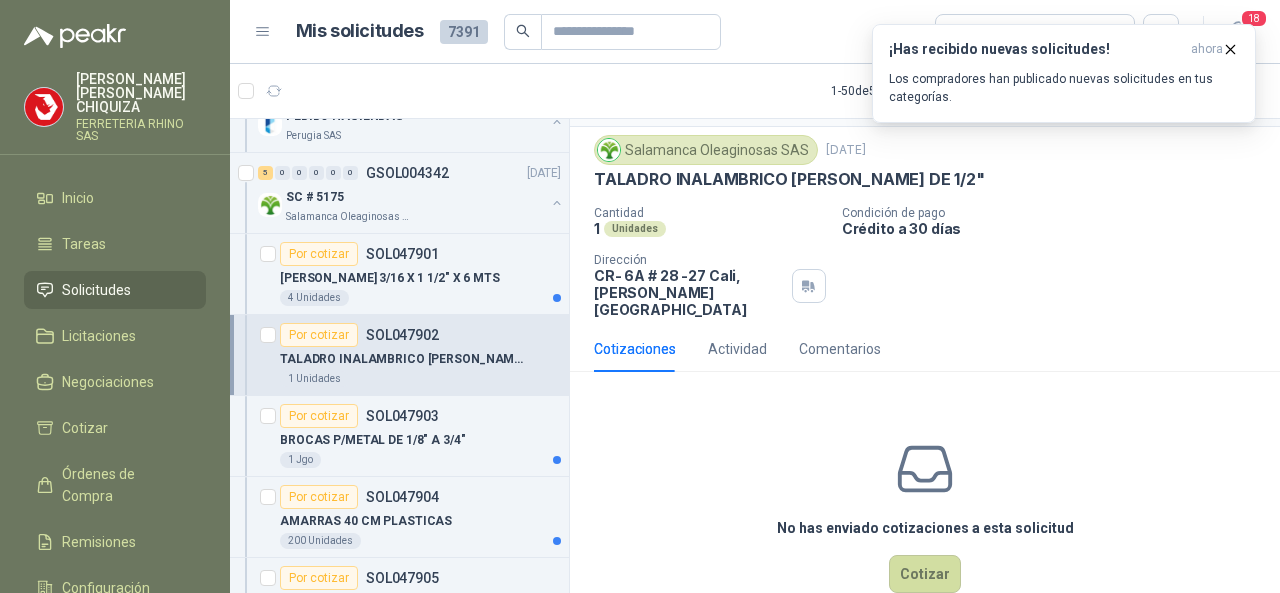 scroll, scrollTop: 74, scrollLeft: 0, axis: vertical 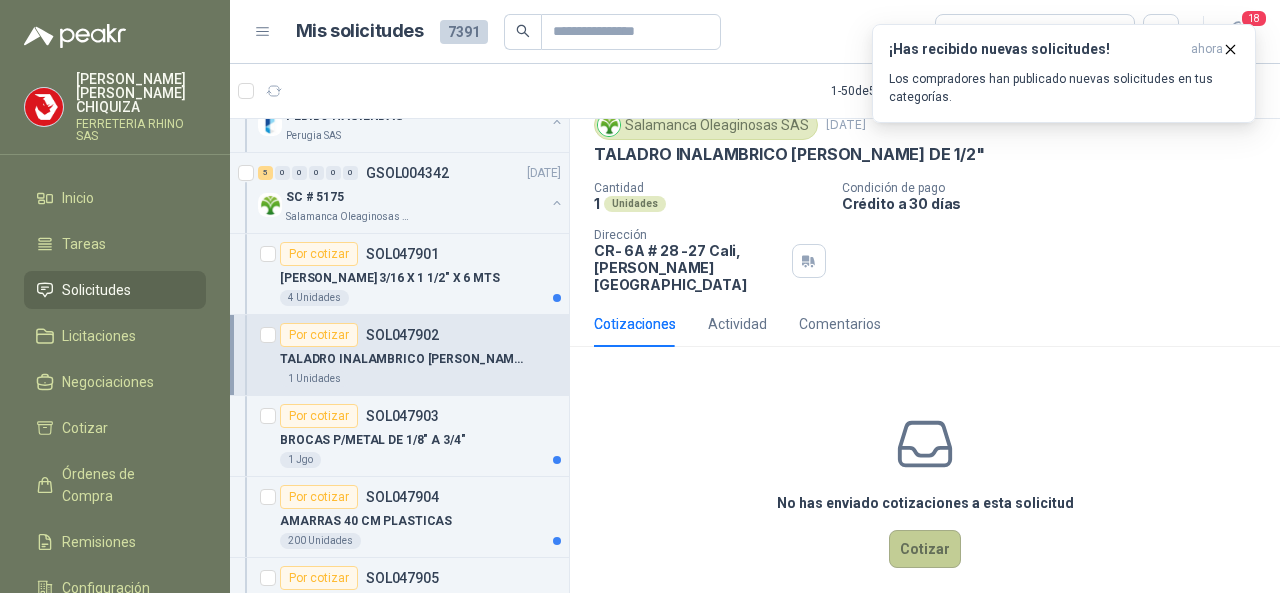 click on "Cotizar" at bounding box center (925, 549) 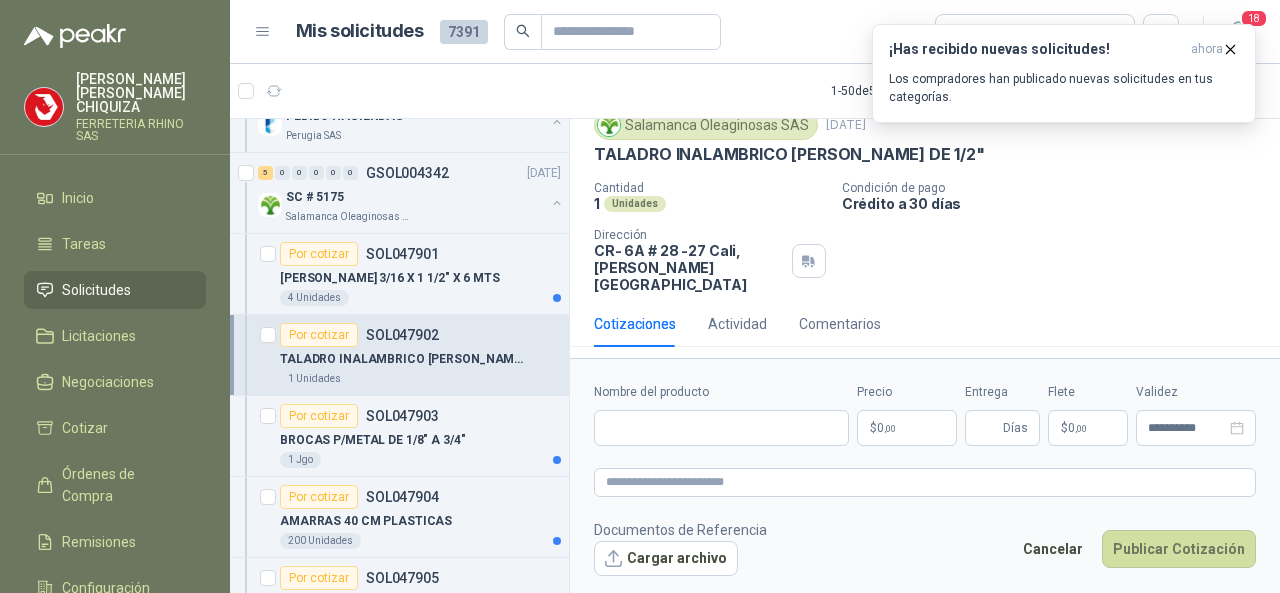 scroll, scrollTop: 60, scrollLeft: 0, axis: vertical 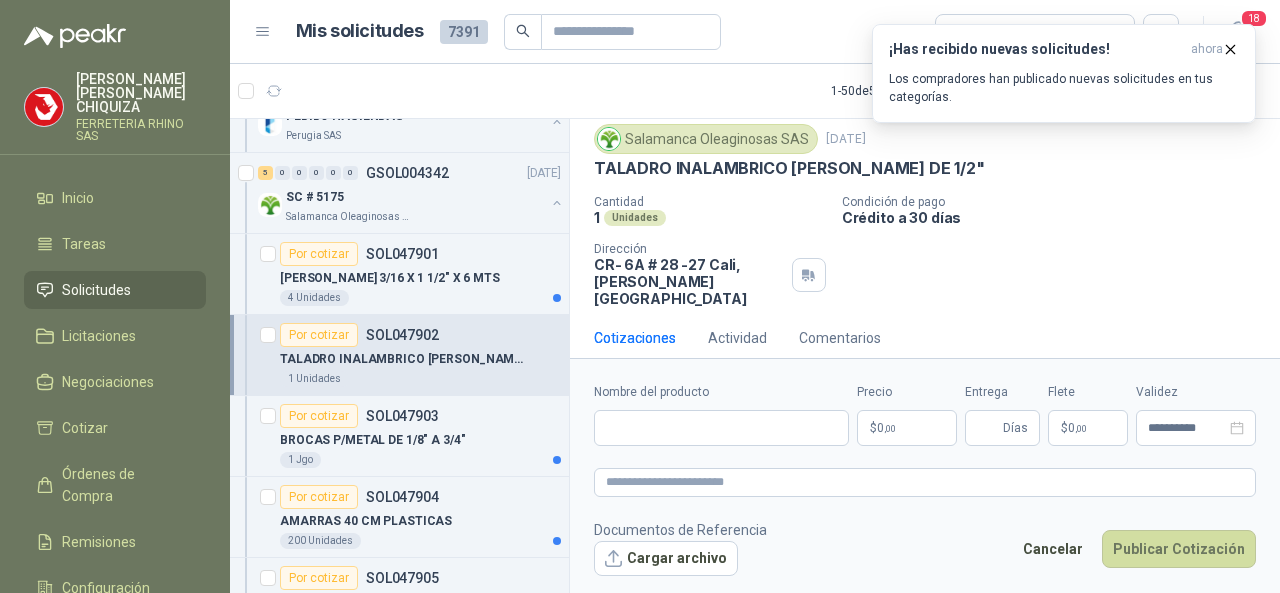 type 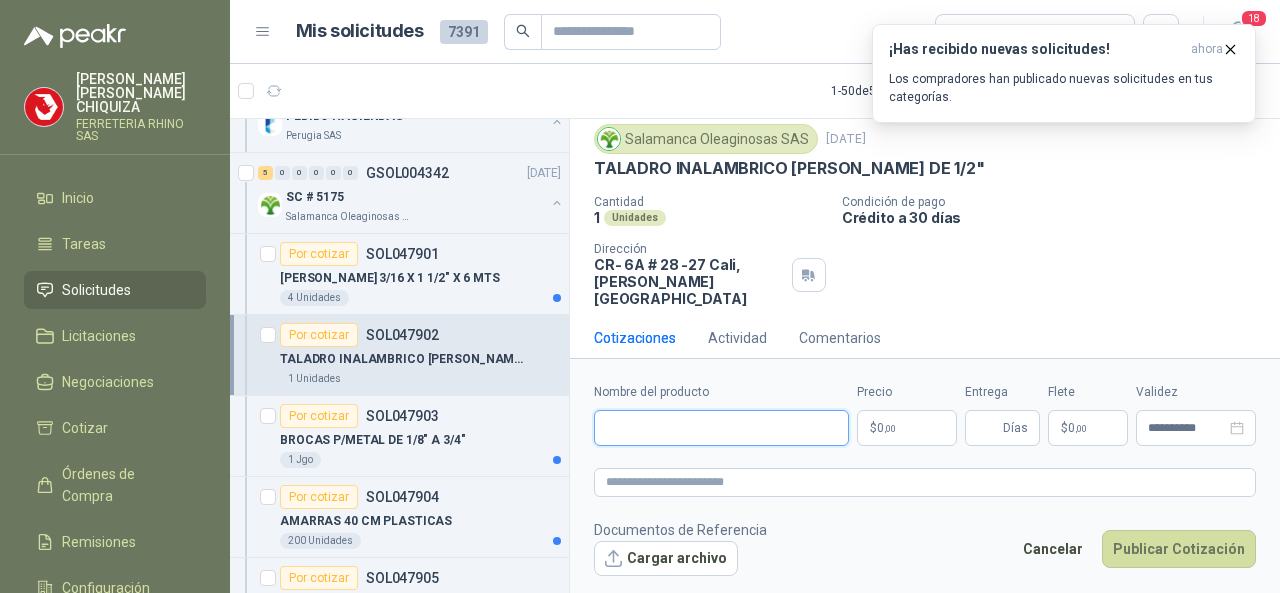 click on "Nombre del producto" at bounding box center (721, 428) 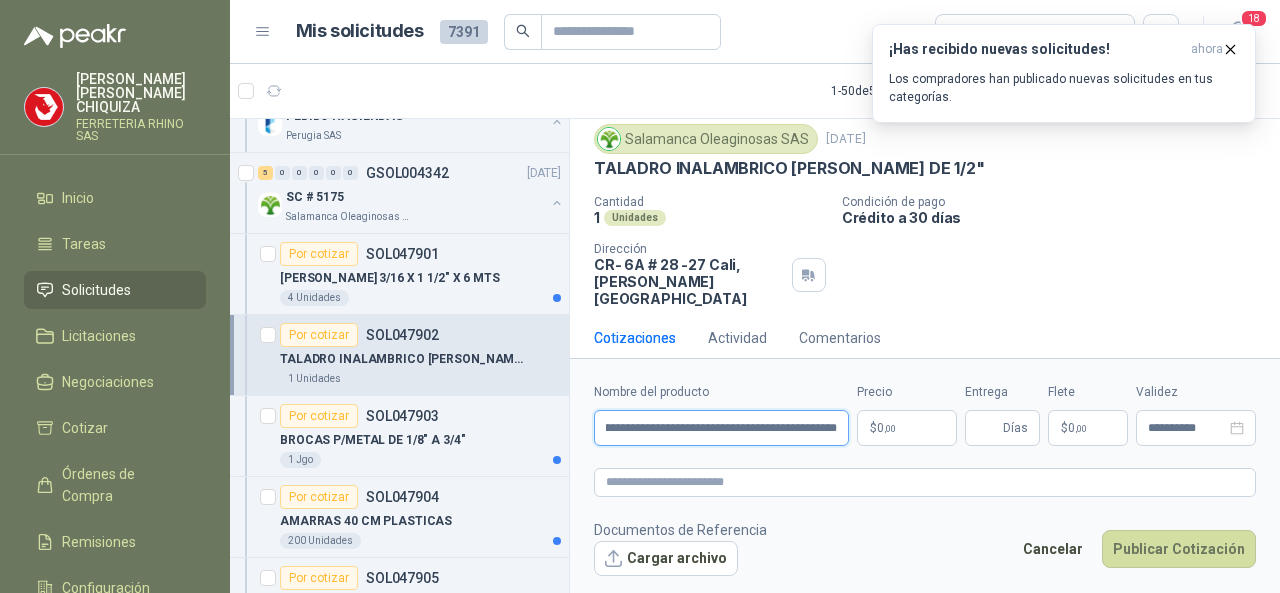 scroll, scrollTop: 0, scrollLeft: 221, axis: horizontal 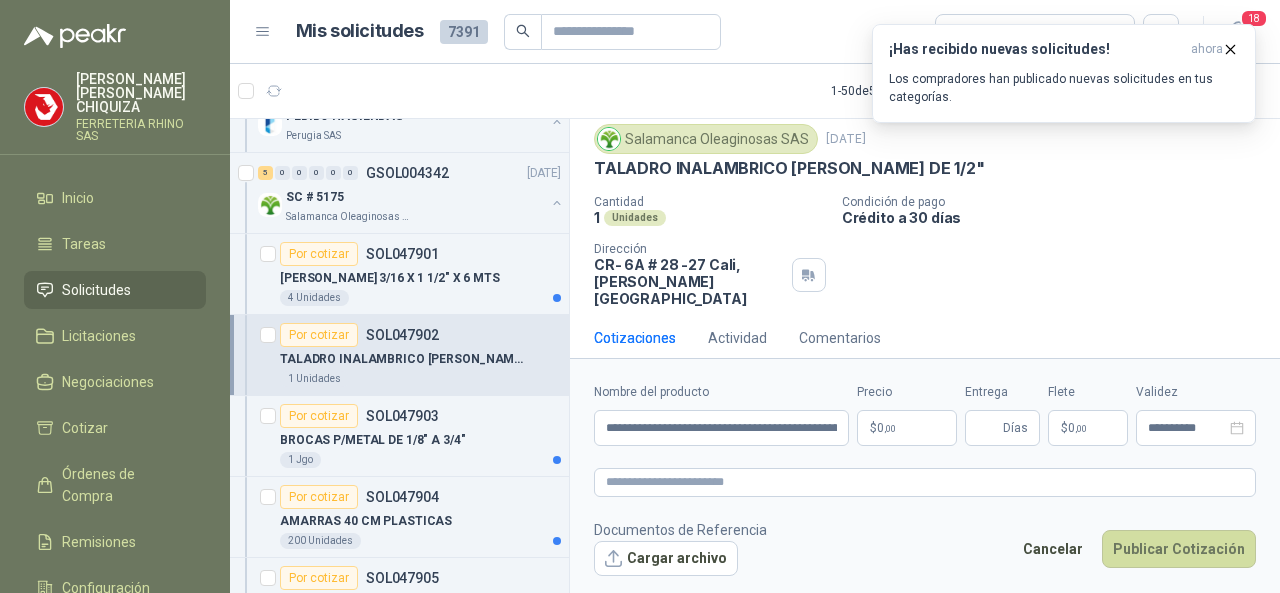 type 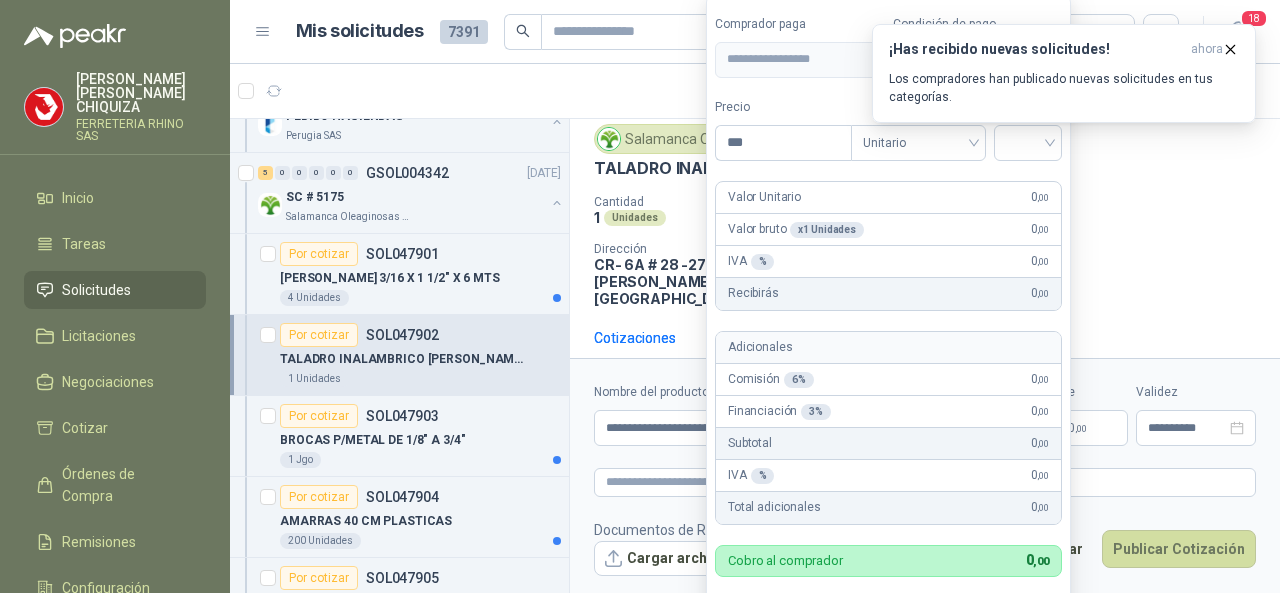 click on "[PERSON_NAME] CHIQUIZA FERRETERIA RHINO SAS   Inicio   Tareas   Solicitudes   Licitaciones   Negociaciones   Cotizar   Órdenes de Compra   Remisiones   Configuración   Manuales y ayuda Mis solicitudes 7391 Todas 18 1 - 50  de  5380 Asignado a mi No Leídos 11   2   0   0   0   0   GSOL004343 [DATE]   PEDIDO HACIENDAS Perugia SAS   Por cotizar SOL047906 UNION MACHO PVC DE 1/2 PULGADA 10   Unidades Por cotizar SOL047907 [GEOGRAPHIC_DATA] CON CABO  5   Unidades Por adjudicar SOL047908 MARCO PARA SEGUETA 1   Unidades Por cotizar SOL047909 UNION [PERSON_NAME] PVC 1/2 PULGADA 10   Unidades Por cotizar SOL047910 SOLDADURA DE PVC 1   Unidades Por cotizar SOL047911 UNION PVC DE 1/2 PULGADA 10   Unidades Por cotizar SOL047912 LLAVE TERMINAL 1/2 PULGADA CON ROSCA 5   Unidades Por adjudicar SOL047913 LUBRICANTE 5-556 16 0Z 1   Unidades Por cotizar SOL047914 UNION HEMBRA PVC DE 1/2 PULGADA 10   Unidades Por cotizar SOL047915 CODO PVC DE 1/2 PULGADA 10   Unidades Por cotizar SOL047916 UNION MACHO PVC 1/2 PULGADA 10   Unidades" at bounding box center [640, 296] 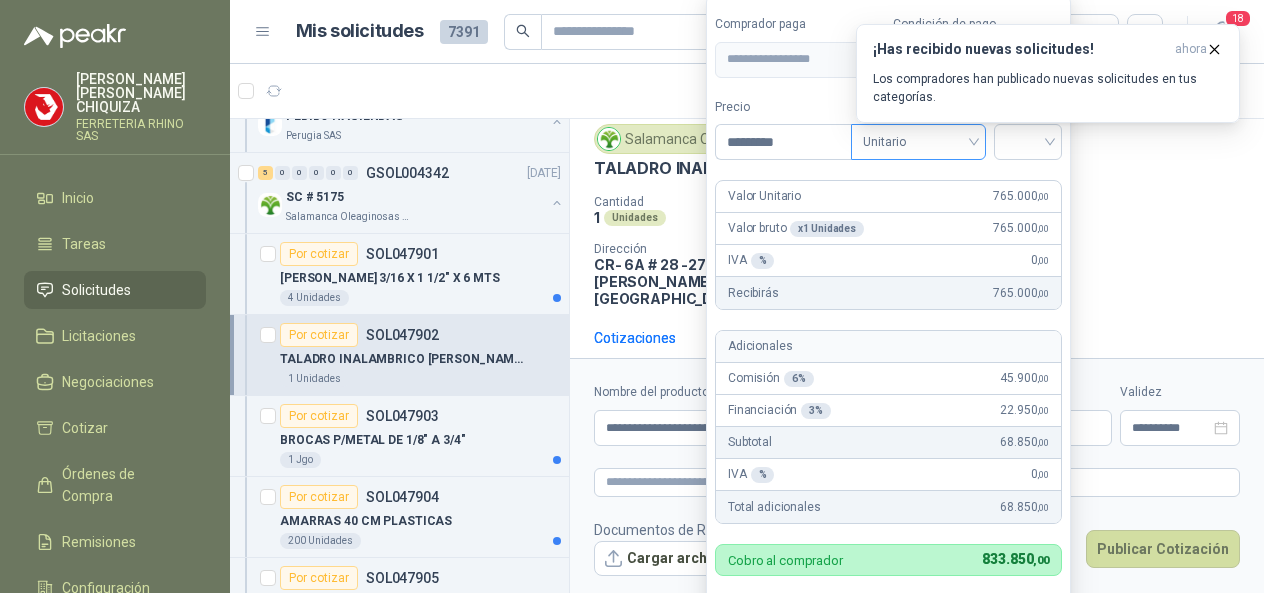 click on "Unitario" at bounding box center (918, 142) 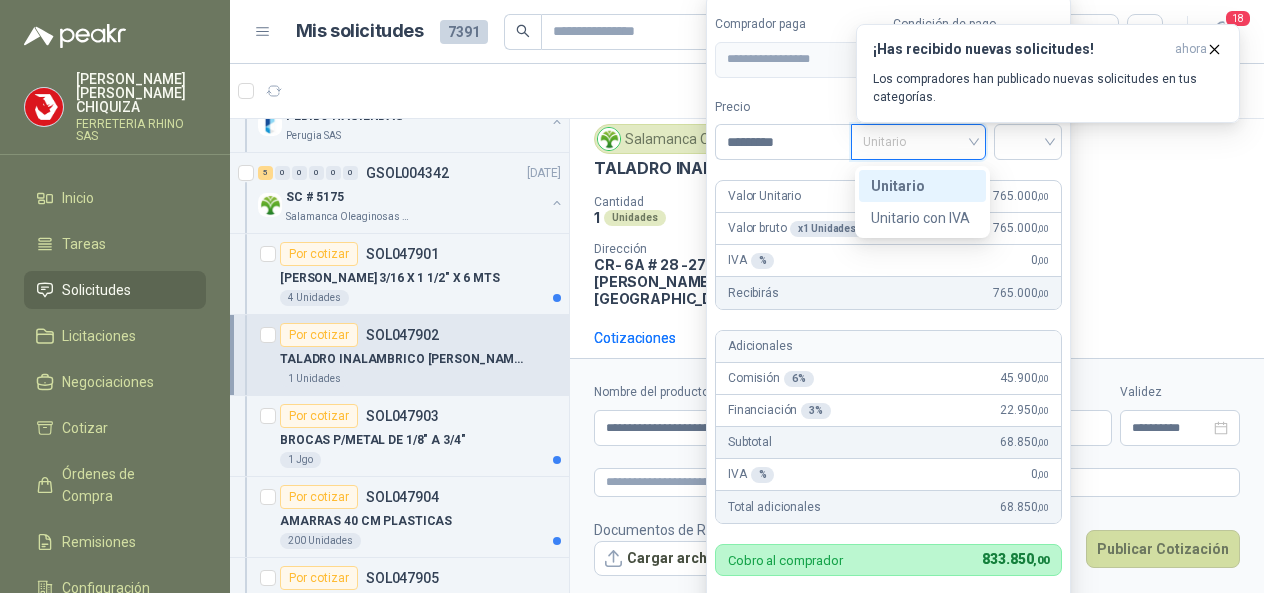 click on "Unitario" at bounding box center (922, 186) 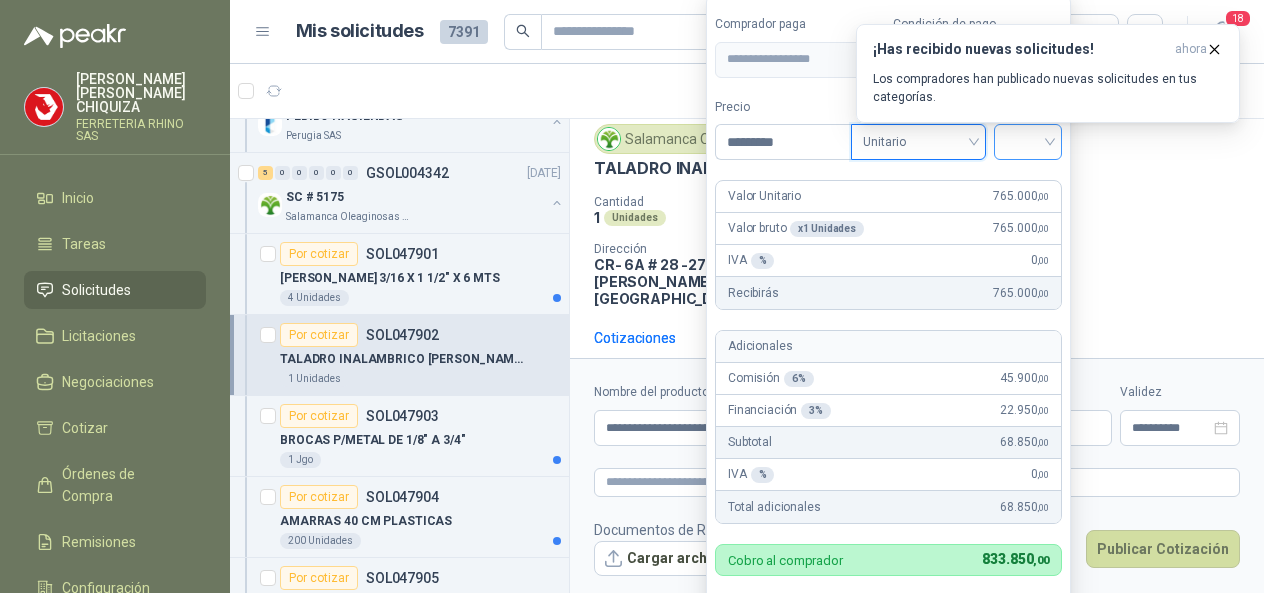 click at bounding box center (1028, 142) 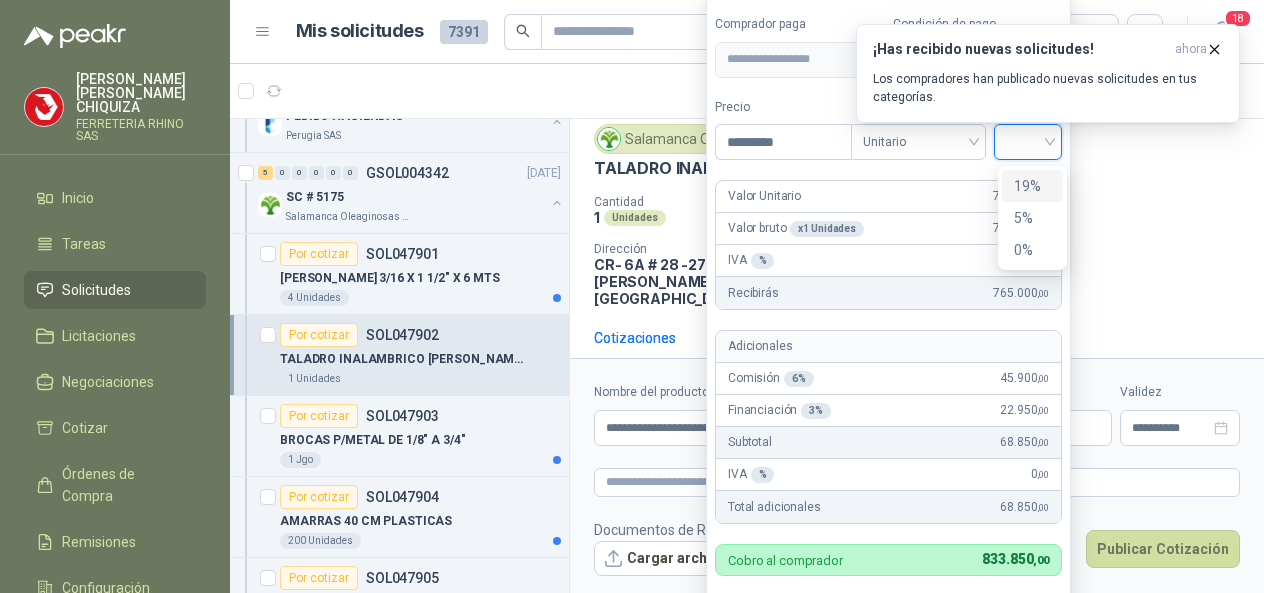 drag, startPoint x: 1024, startPoint y: 181, endPoint x: 1016, endPoint y: 215, distance: 34.928497 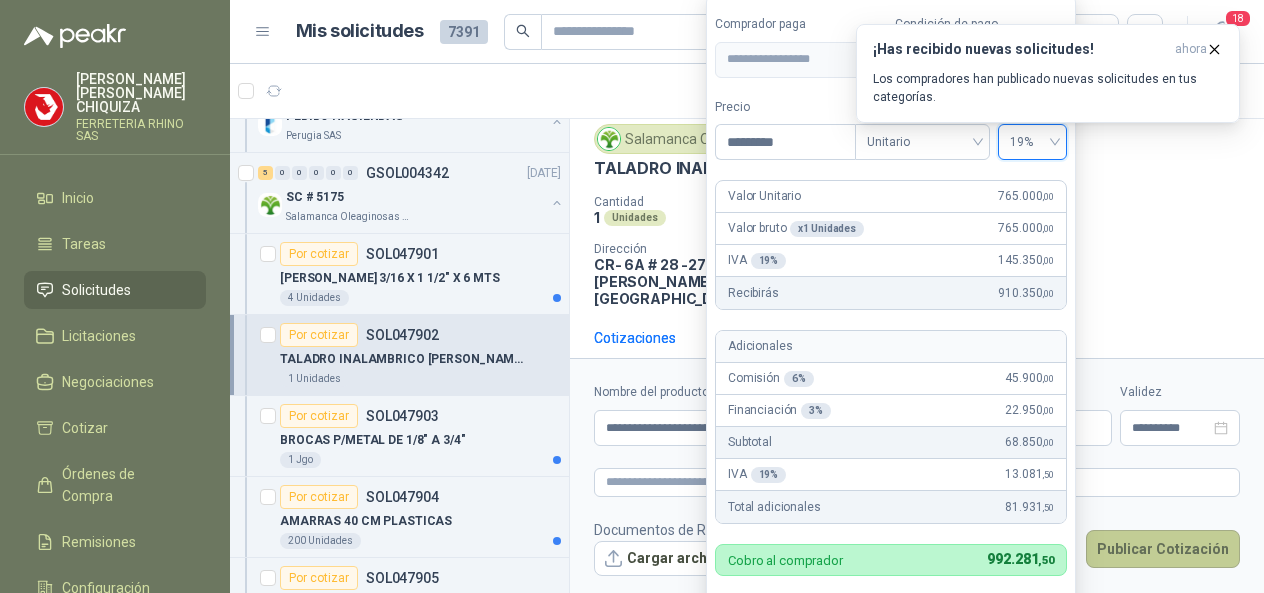 click on "Publicar Cotización" at bounding box center (1163, 549) 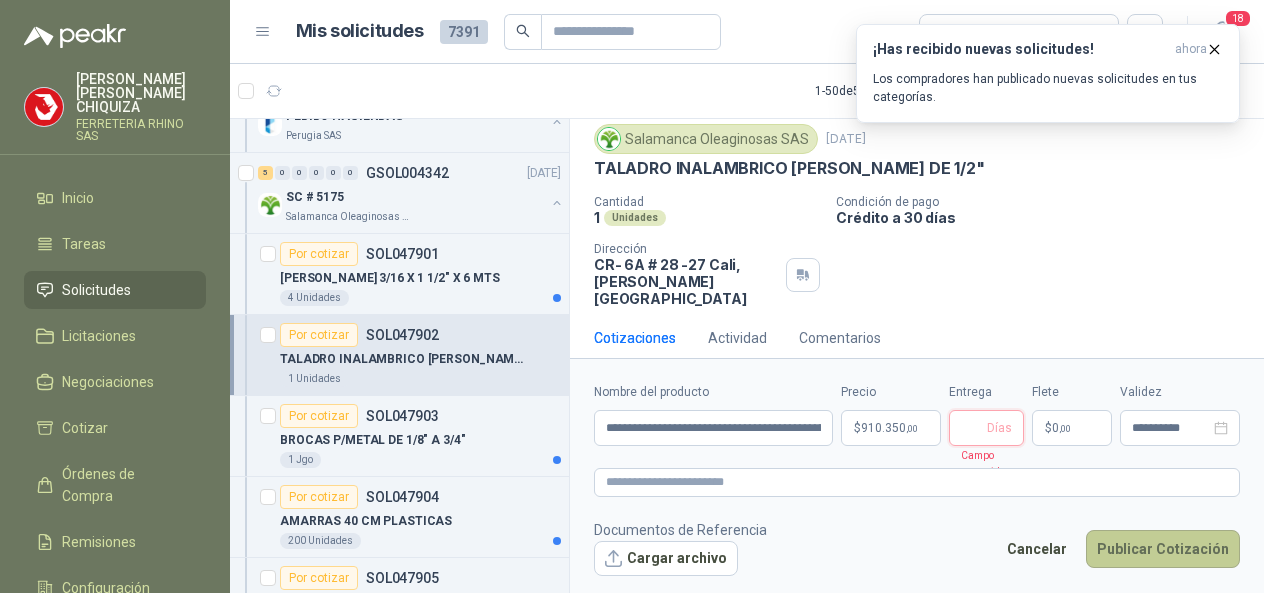 type 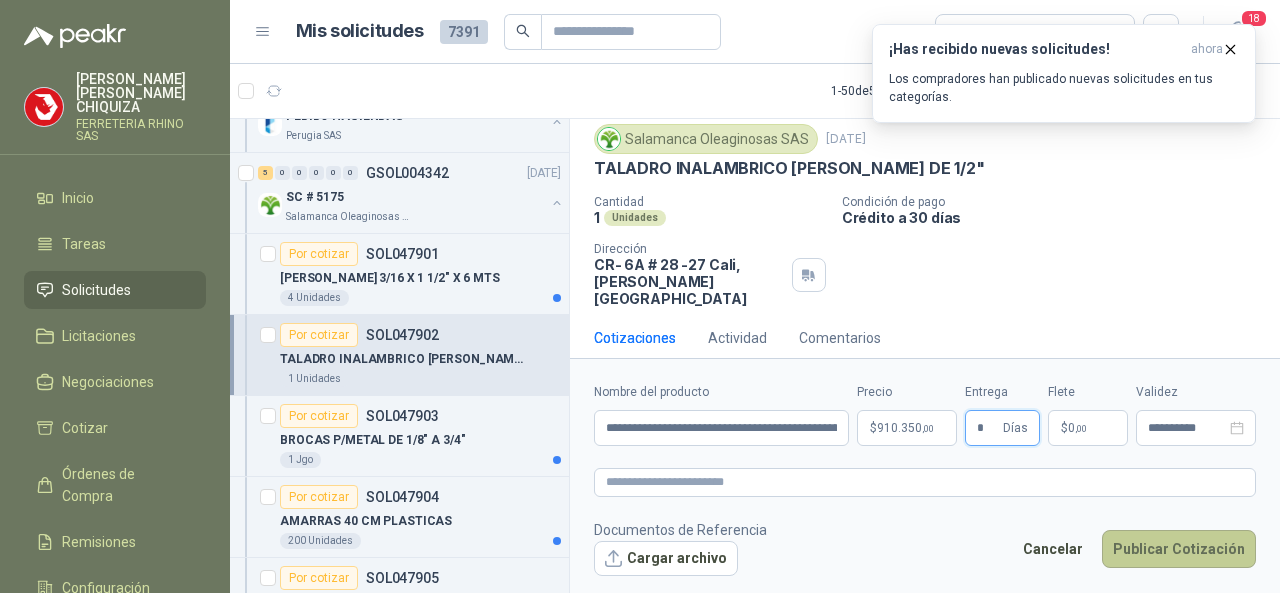 type on "*" 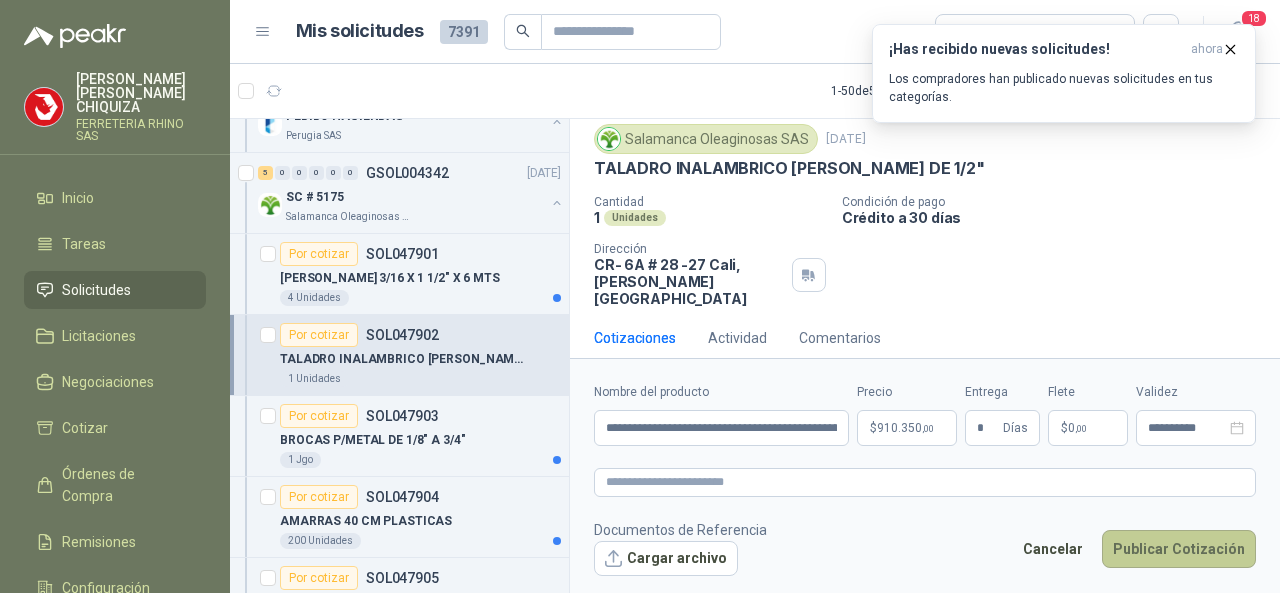 click on "Publicar Cotización" at bounding box center (1179, 549) 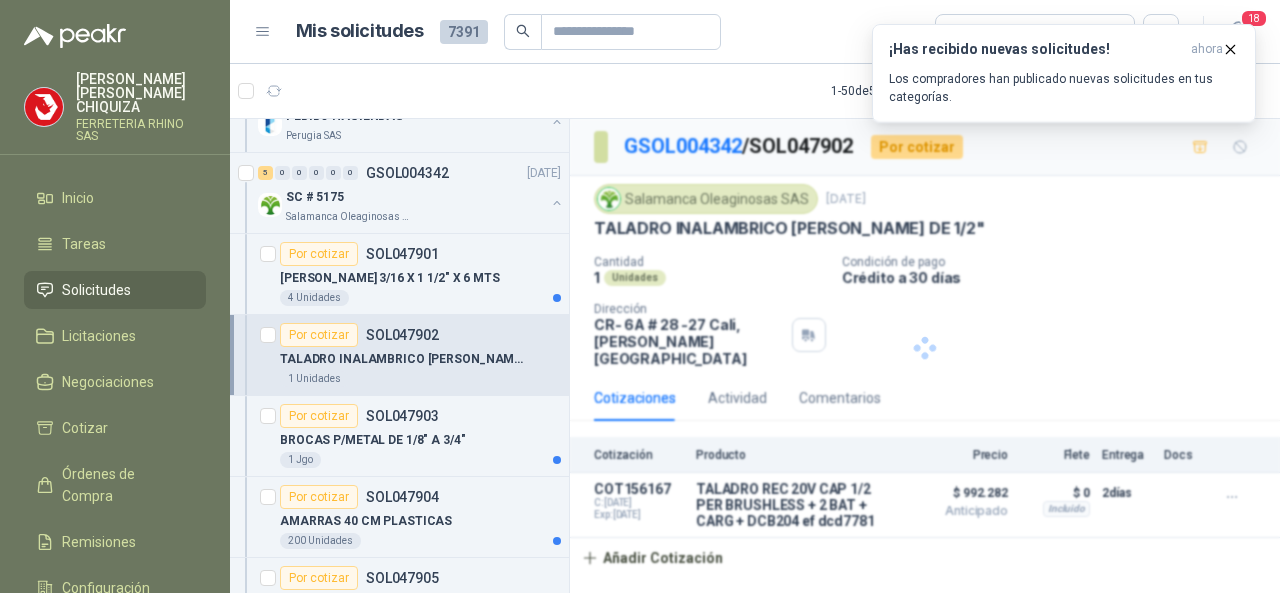 scroll, scrollTop: 0, scrollLeft: 0, axis: both 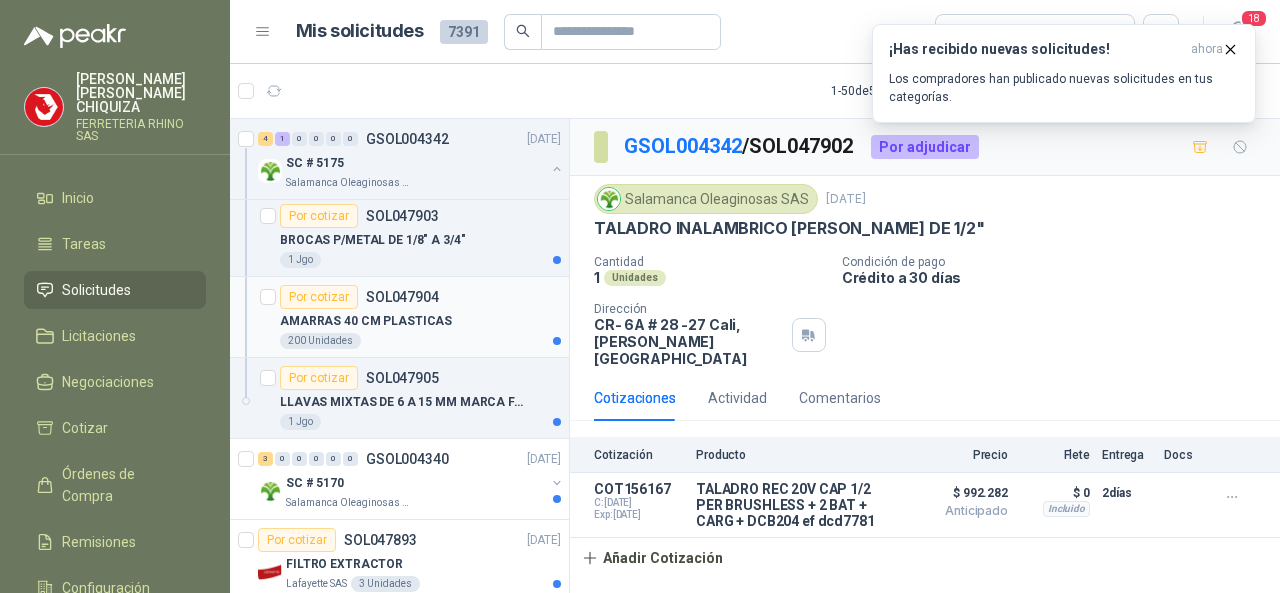 click on "SOL047904" at bounding box center (402, 297) 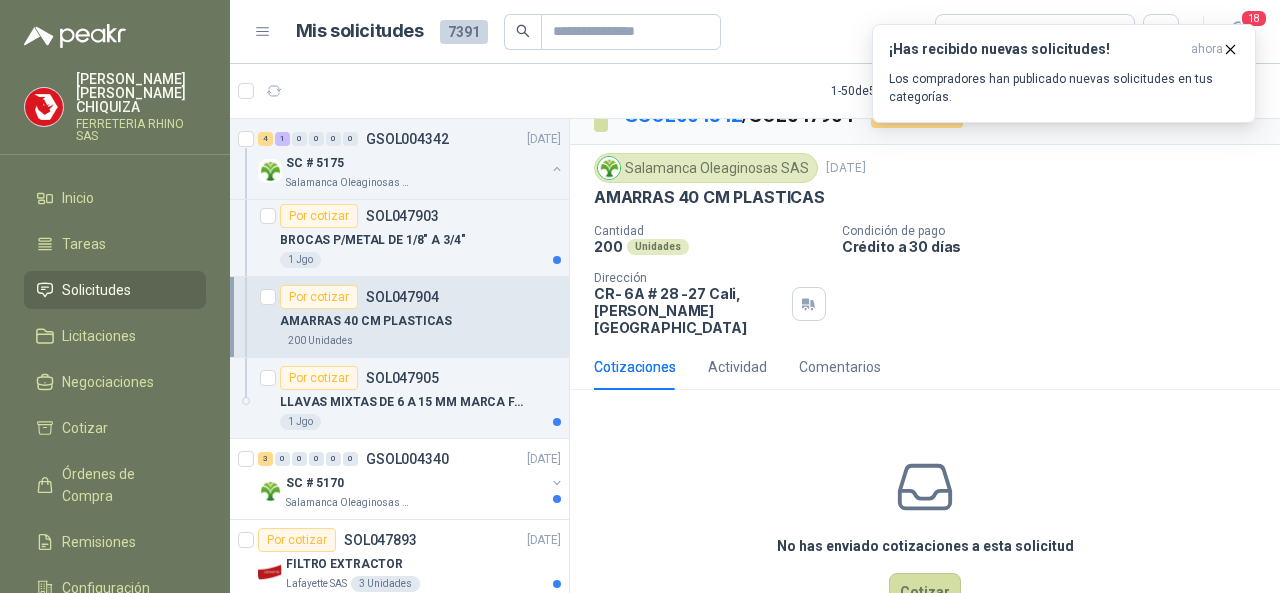 scroll, scrollTop: 74, scrollLeft: 0, axis: vertical 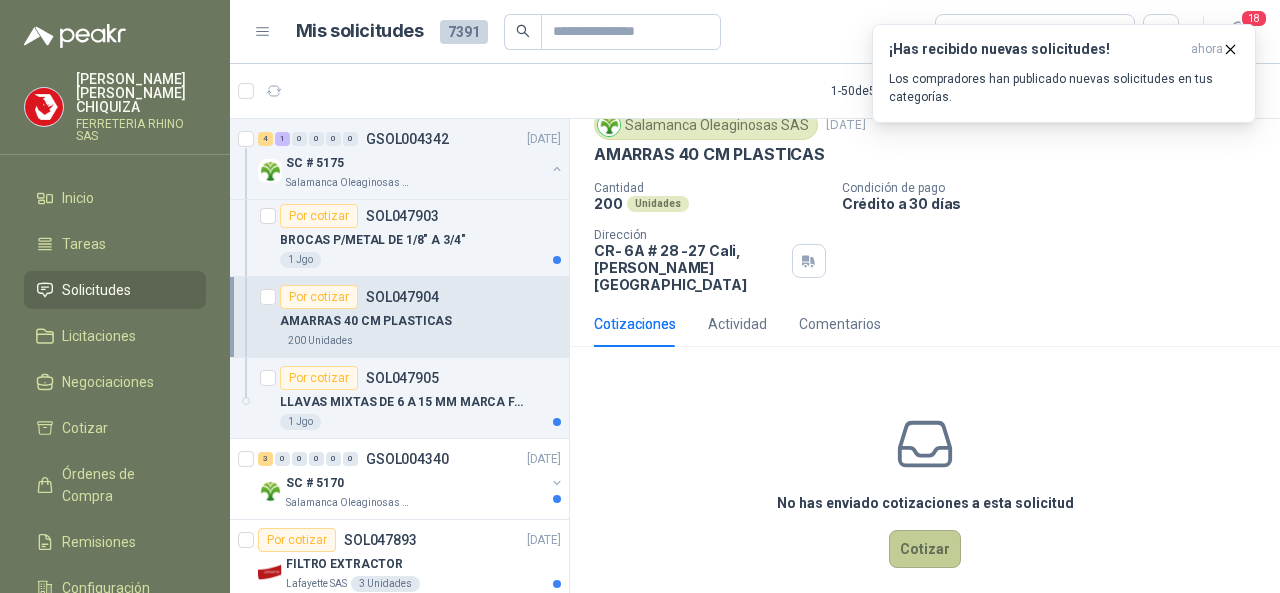 click on "Cotizar" at bounding box center (925, 549) 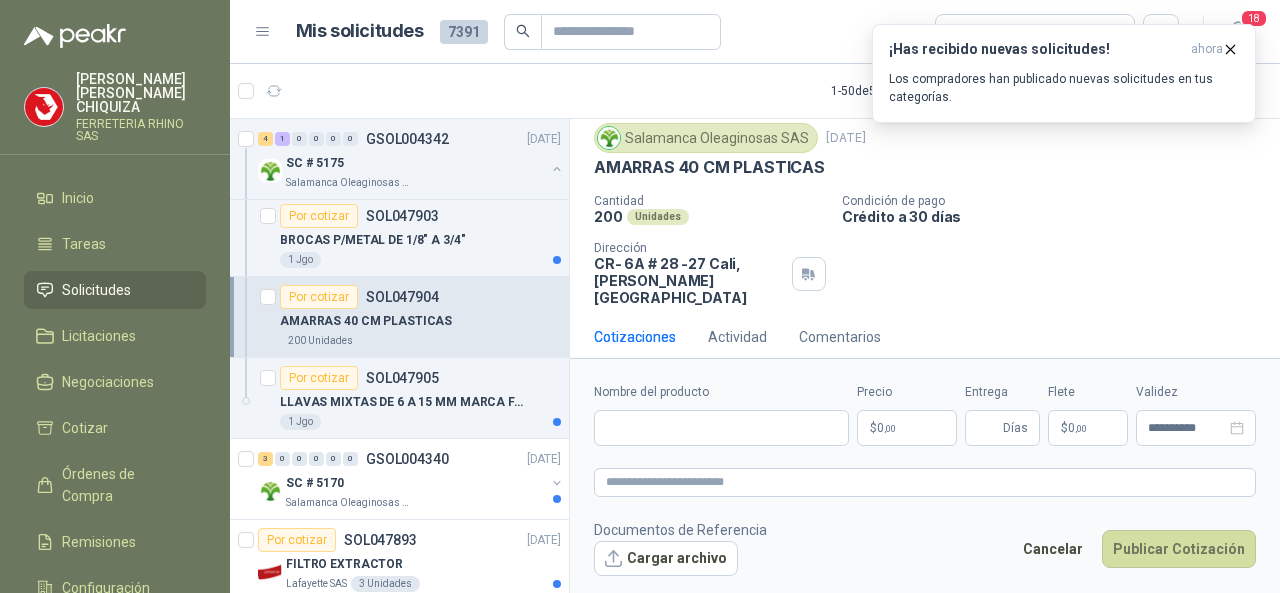 scroll, scrollTop: 60, scrollLeft: 0, axis: vertical 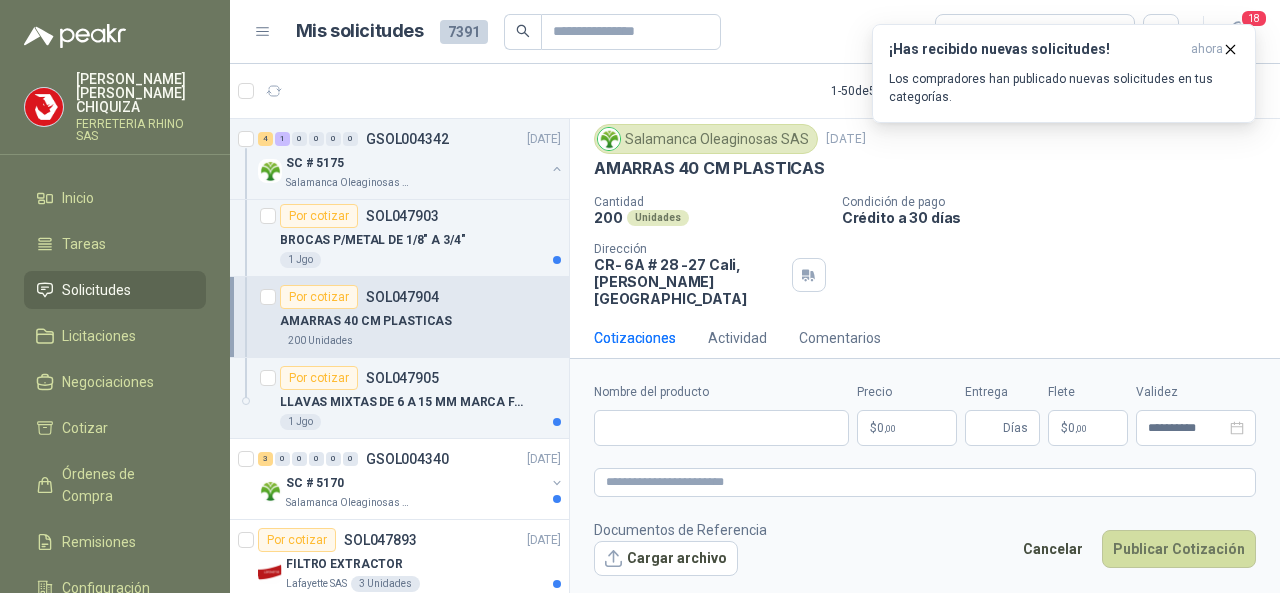 type 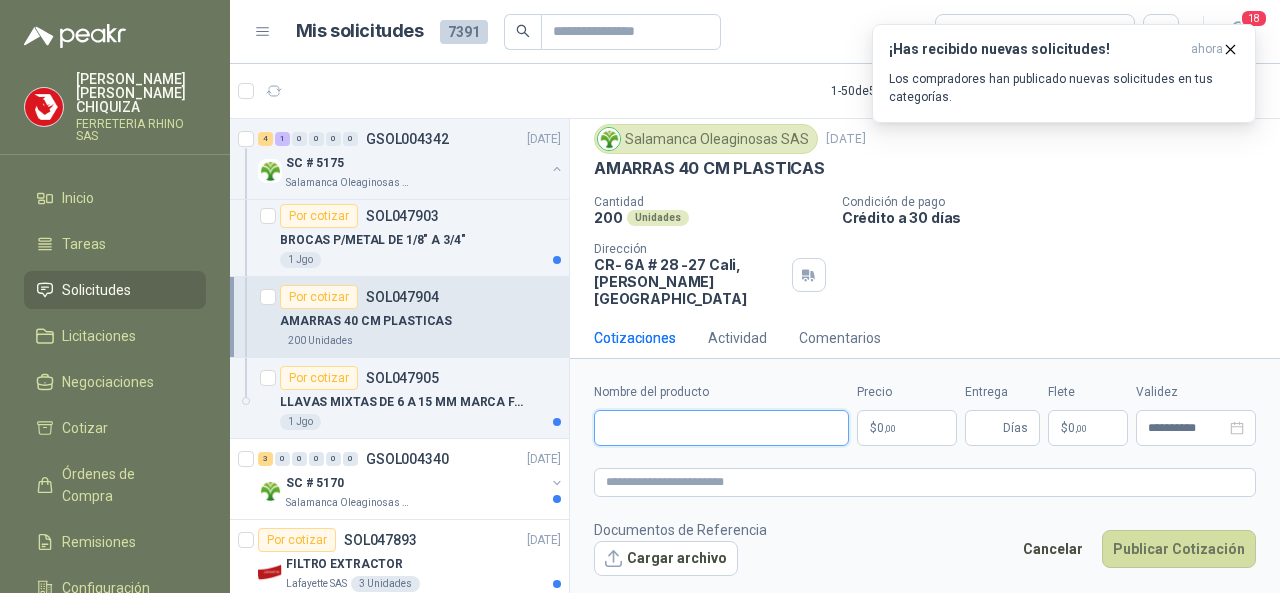drag, startPoint x: 605, startPoint y: 425, endPoint x: 610, endPoint y: 413, distance: 13 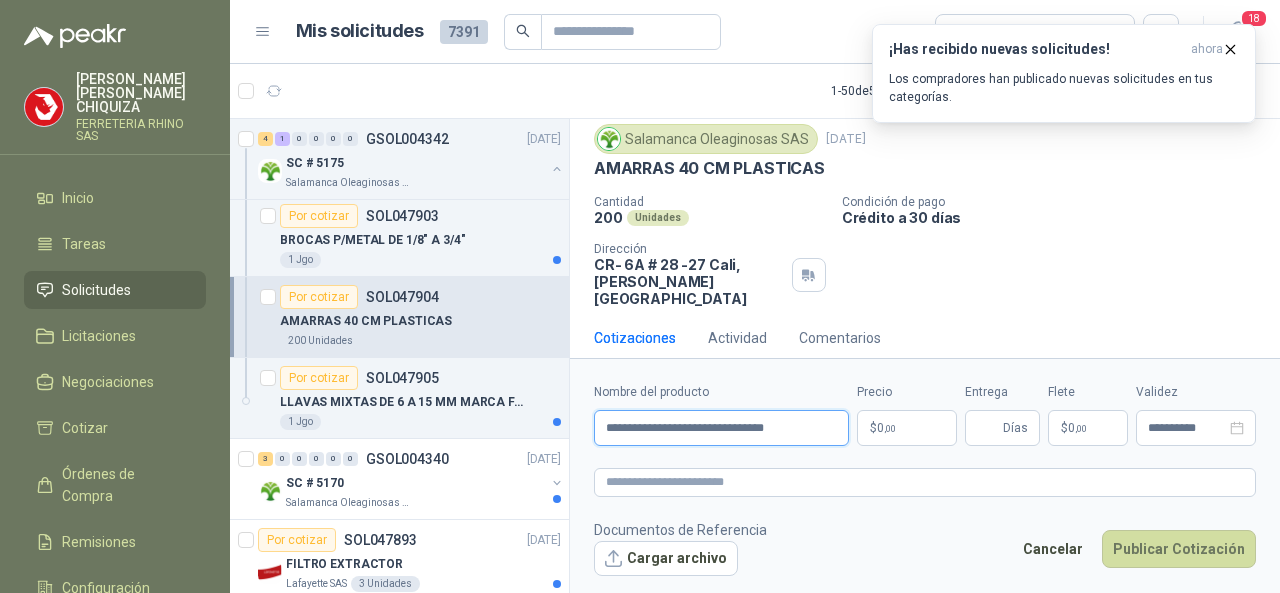 type on "**********" 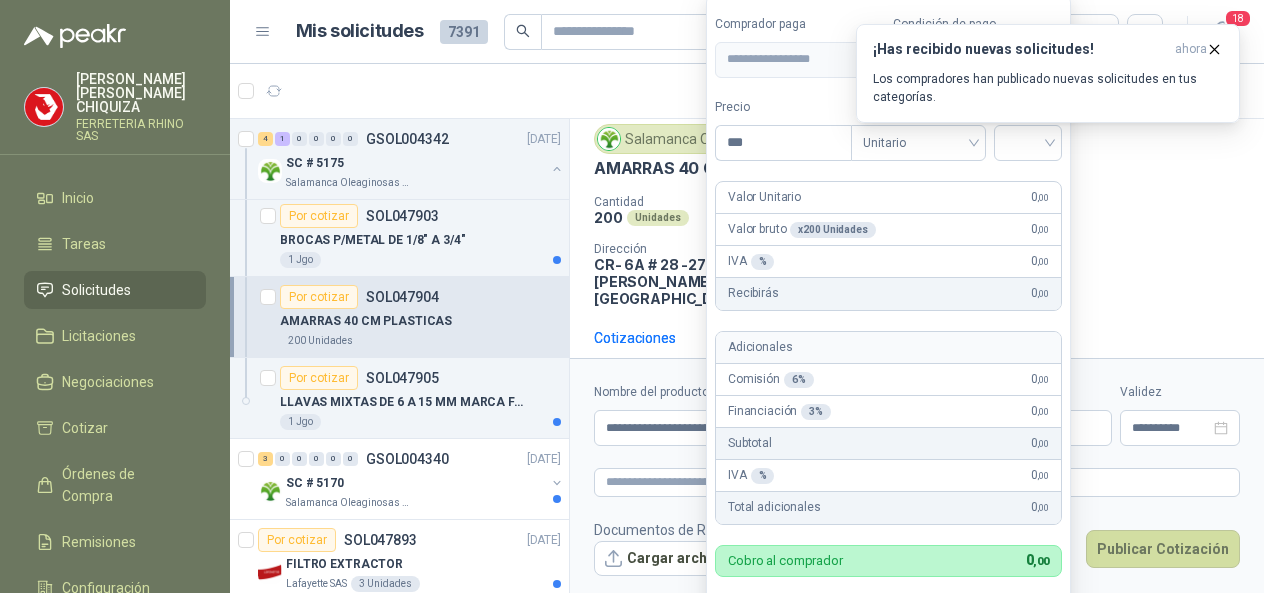 click on "[PERSON_NAME] CHIQUIZA FERRETERIA RHINO SAS   Inicio   Tareas   Solicitudes   Licitaciones   Negociaciones   Cotizar   Órdenes de Compra   Remisiones   Configuración   Manuales y ayuda Mis solicitudes 7391 Todas 18 1 - 50  de  5380 Asignado a mi No Leídos 11   2   0   0   0   0   GSOL004343 [DATE]   PEDIDO HACIENDAS Perugia SAS   Por cotizar SOL047906 UNION MACHO PVC DE 1/2 PULGADA 10   Unidades Por cotizar SOL047907 [GEOGRAPHIC_DATA] CON CABO  5   Unidades Por adjudicar SOL047908 MARCO PARA SEGUETA 1   Unidades Por cotizar SOL047909 UNION [PERSON_NAME] PVC 1/2 PULGADA 10   Unidades Por cotizar SOL047910 SOLDADURA DE PVC 1   Unidades Por cotizar SOL047911 UNION PVC DE 1/2 PULGADA 10   Unidades Por cotizar SOL047912 LLAVE TERMINAL 1/2 PULGADA CON ROSCA 5   Unidades Por adjudicar SOL047913 LUBRICANTE 5-556 16 0Z 1   Unidades Por cotizar SOL047914 UNION HEMBRA PVC DE 1/2 PULGADA 10   Unidades Por cotizar SOL047915 CODO PVC DE 1/2 PULGADA 10   Unidades Por cotizar SOL047916 UNION MACHO PVC 1/2 PULGADA 10   Unidades" at bounding box center [632, 296] 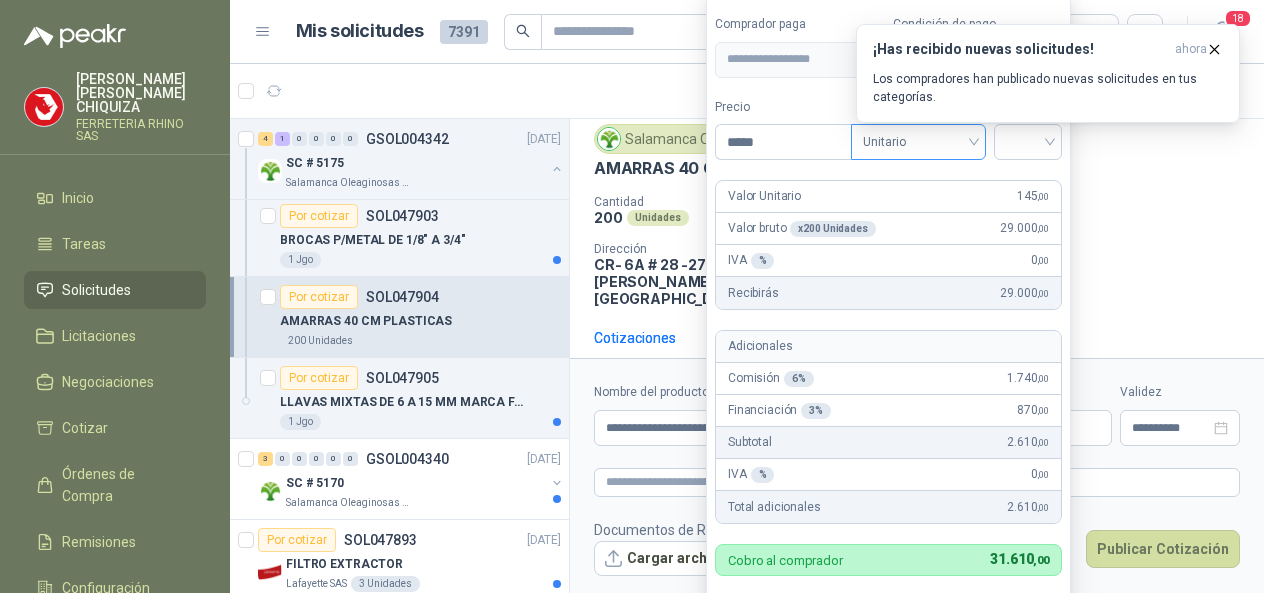 click on "Unitario" at bounding box center (918, 142) 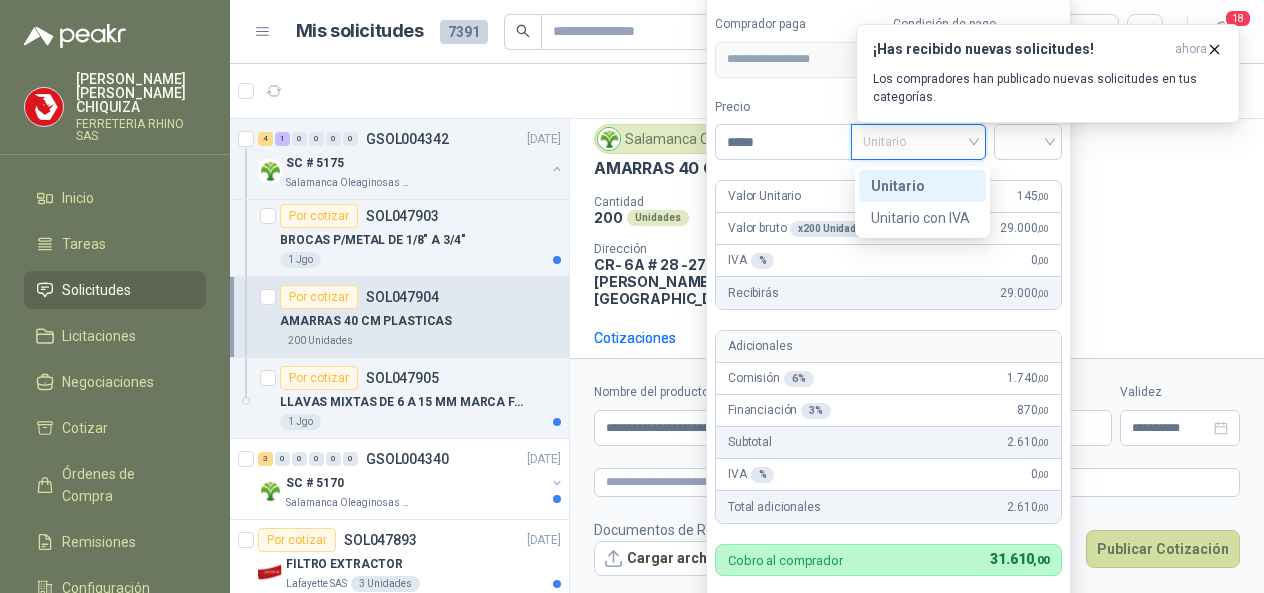 click on "Unitario" at bounding box center [922, 186] 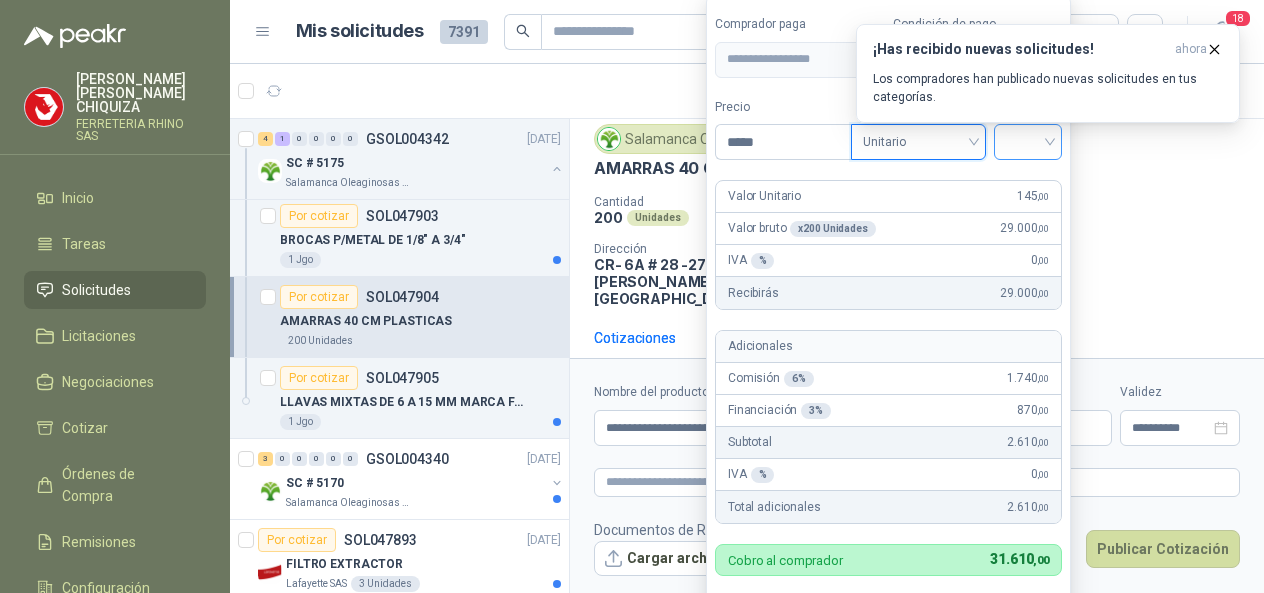 click at bounding box center [1028, 140] 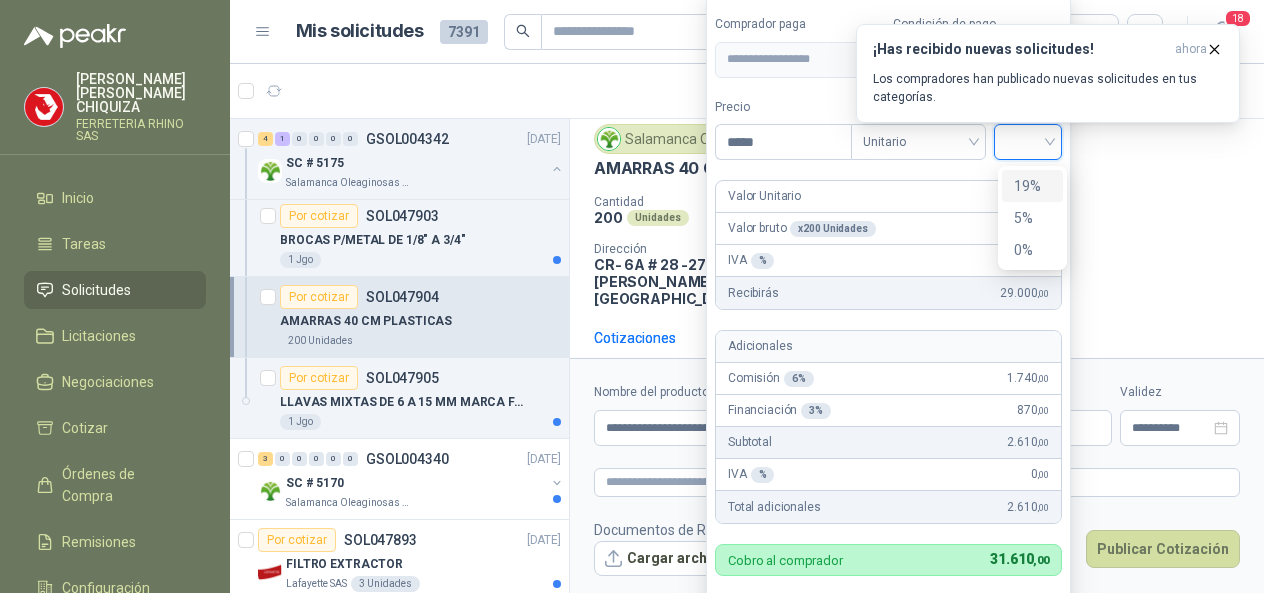 click on "19%" at bounding box center [1032, 186] 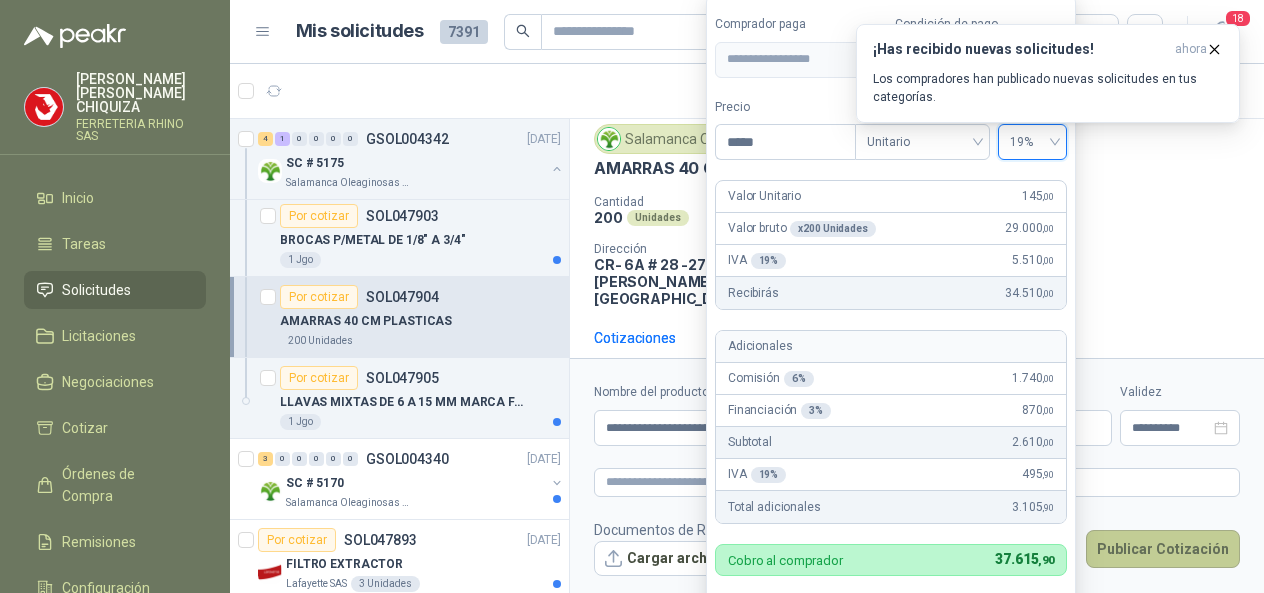 click on "Publicar Cotización" at bounding box center [1163, 549] 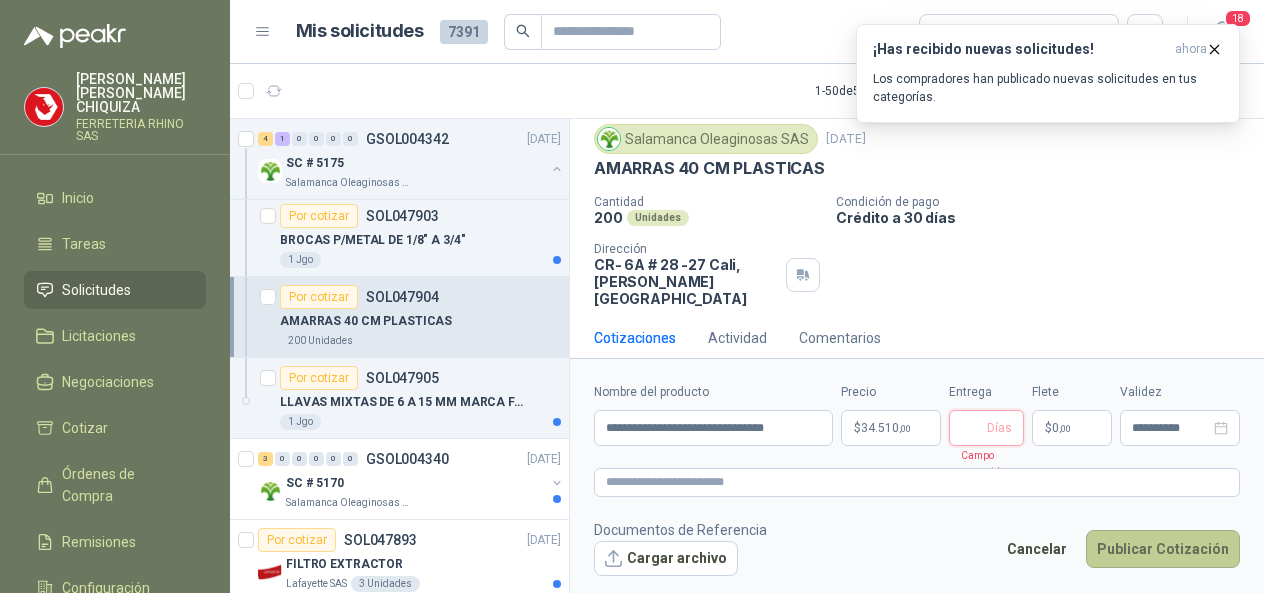 type 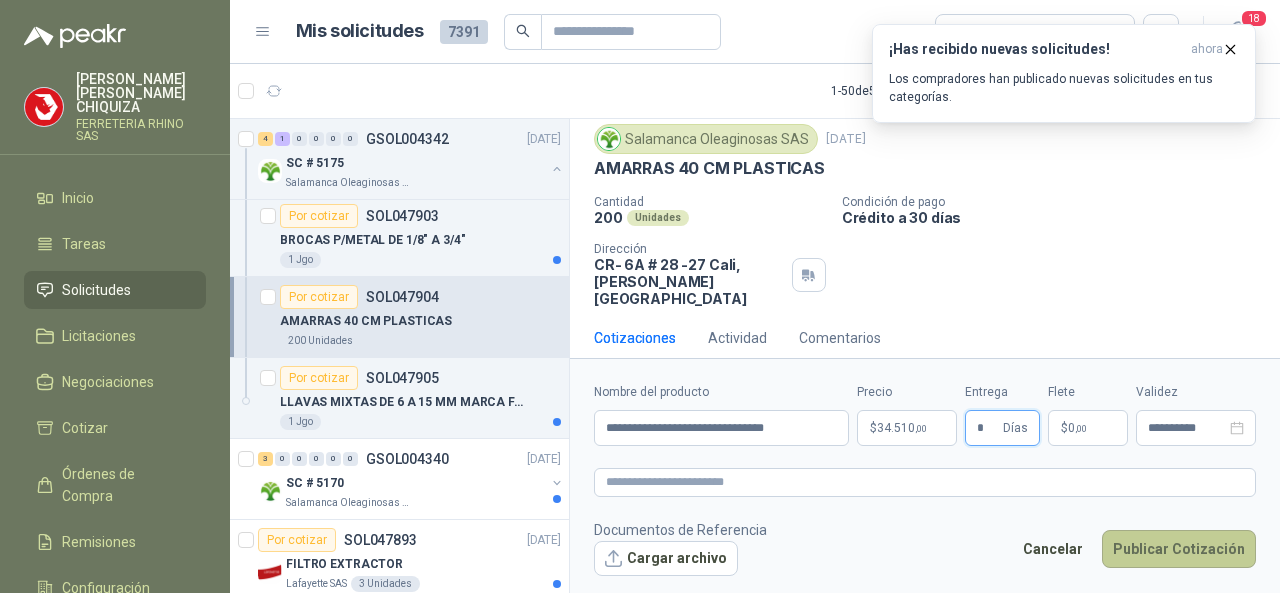 type on "*" 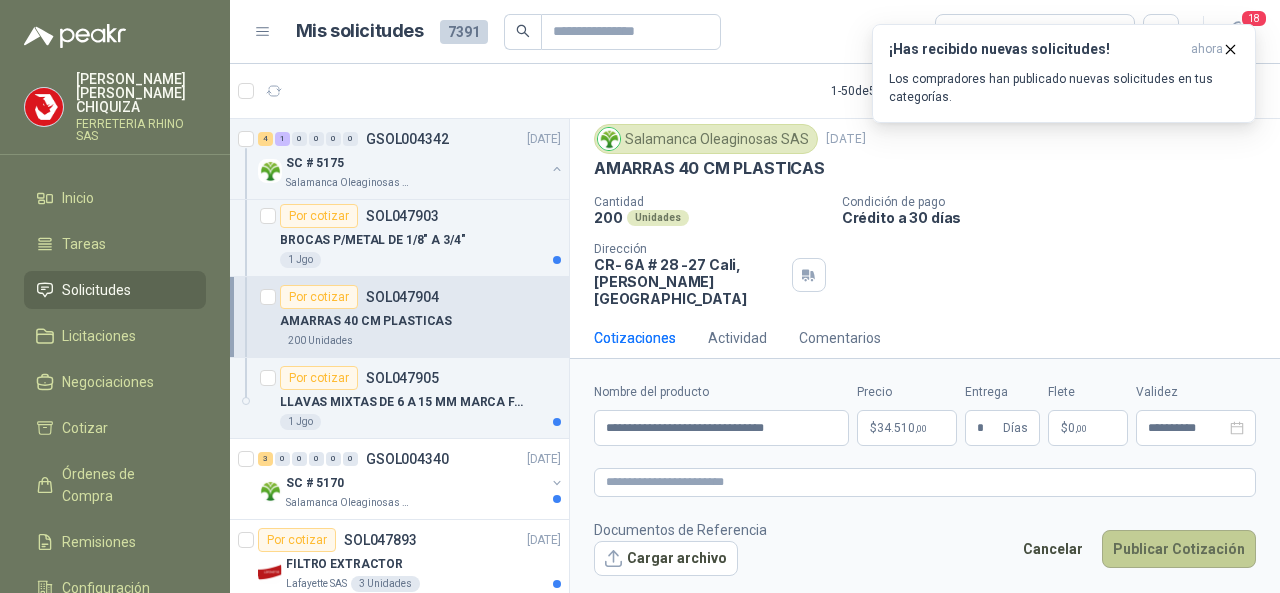 click on "Publicar Cotización" at bounding box center [1179, 549] 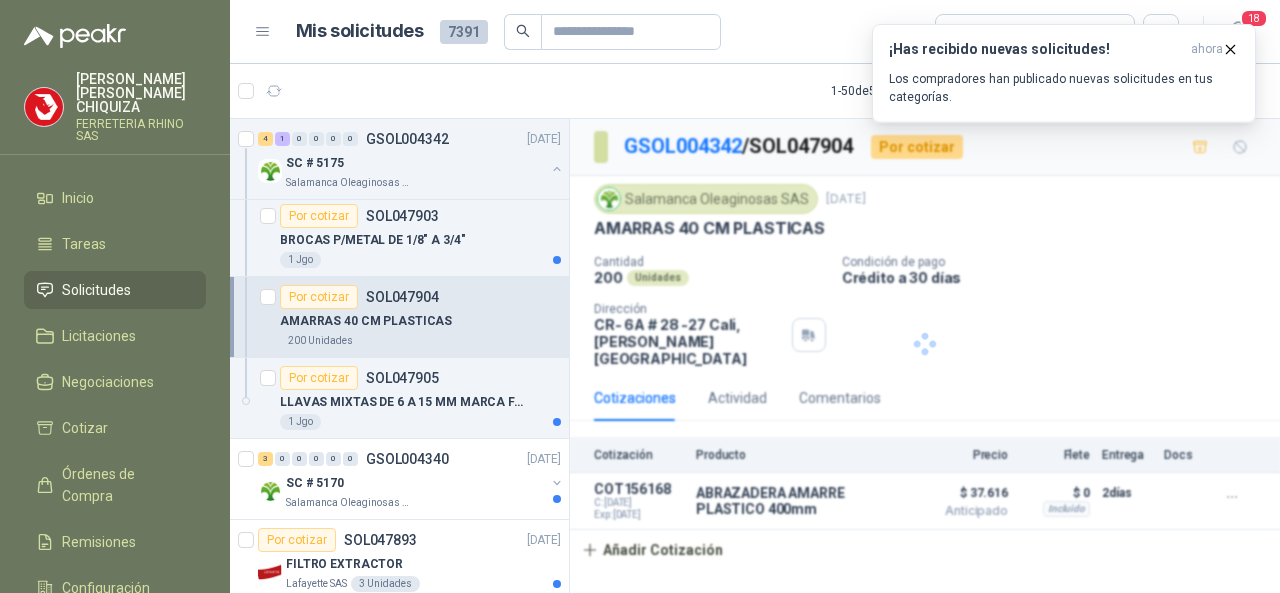 scroll, scrollTop: 0, scrollLeft: 0, axis: both 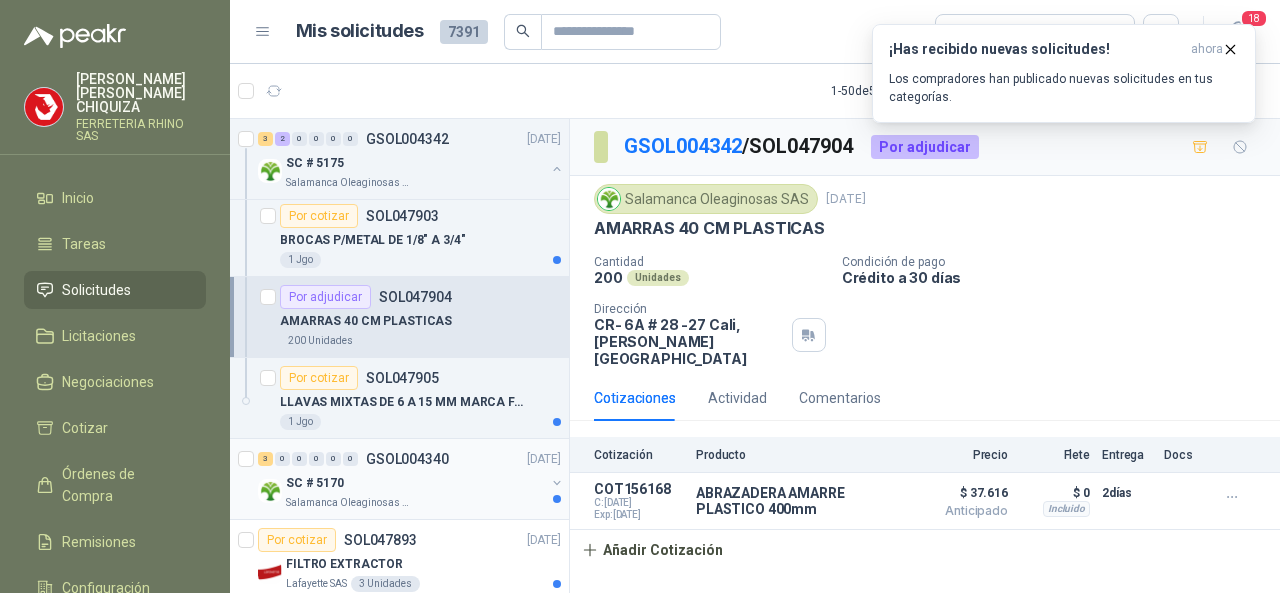 click on "GSOL004340" at bounding box center (407, 459) 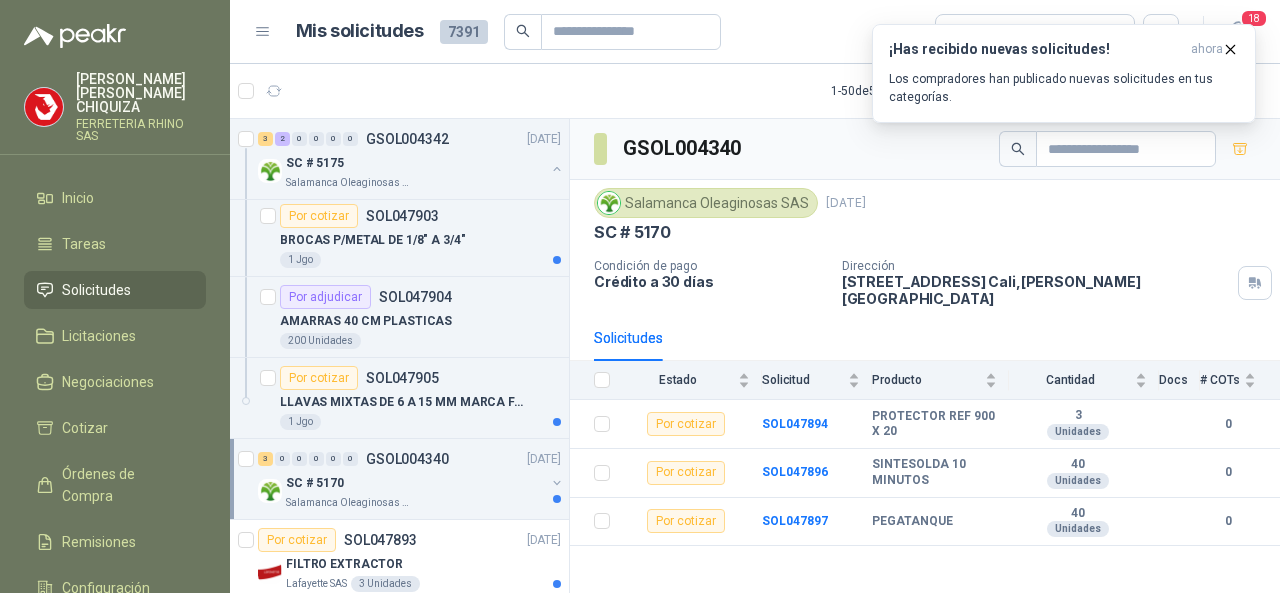 click on "GSOL004340" at bounding box center (407, 459) 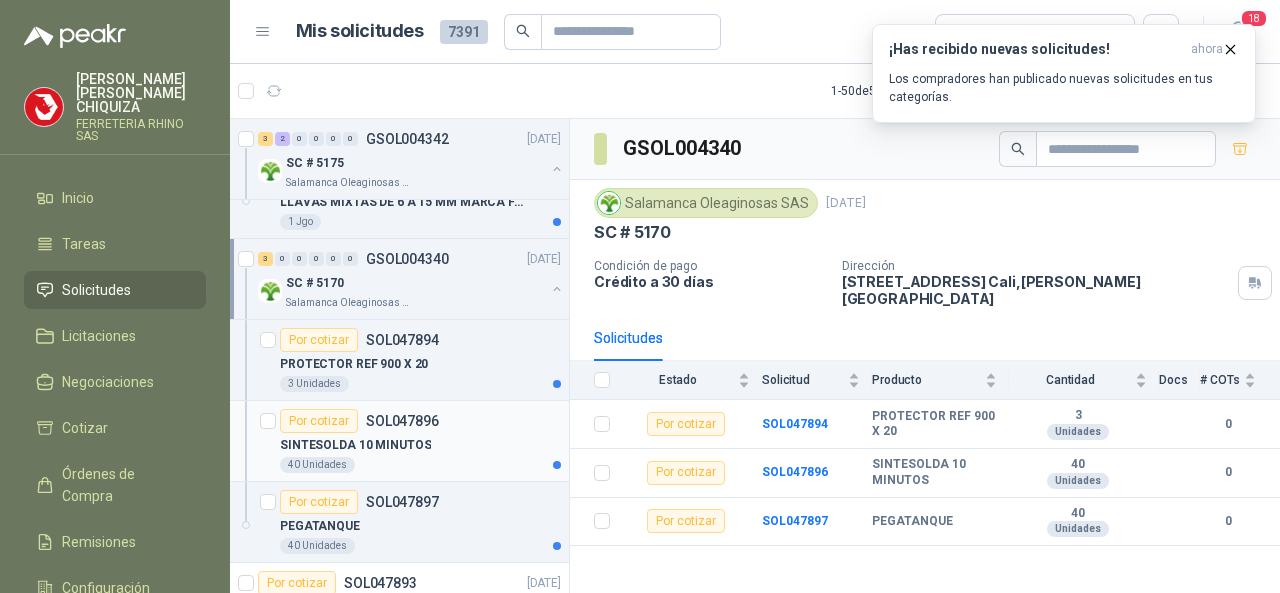 scroll, scrollTop: 1700, scrollLeft: 0, axis: vertical 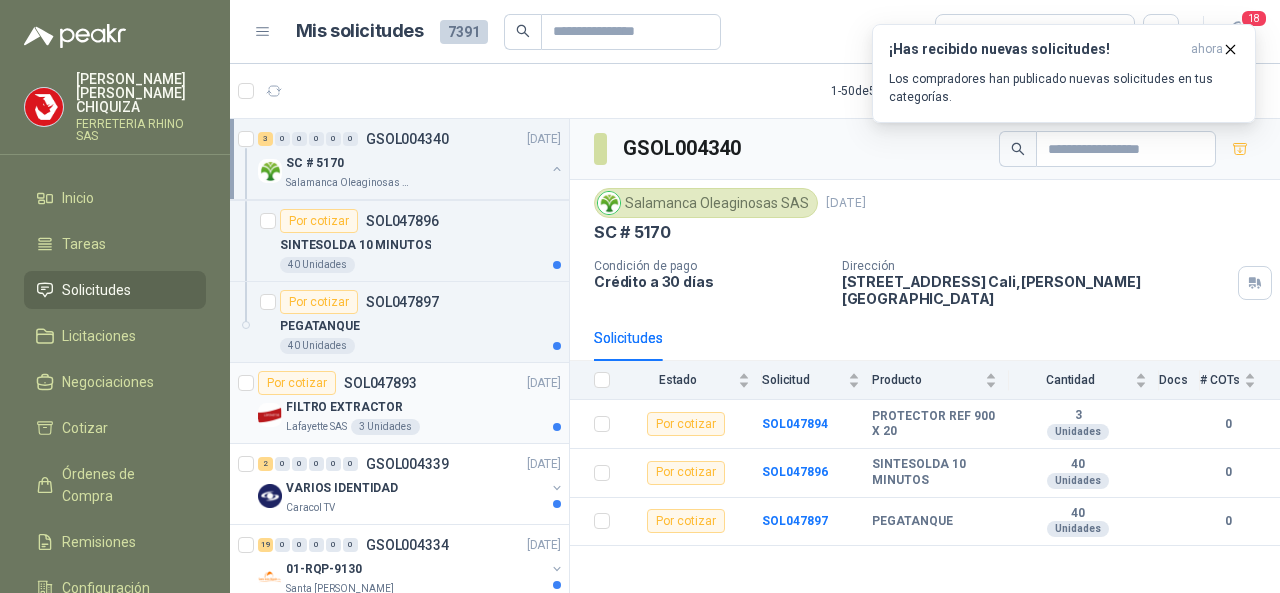 click on "SOL047893" at bounding box center [380, 383] 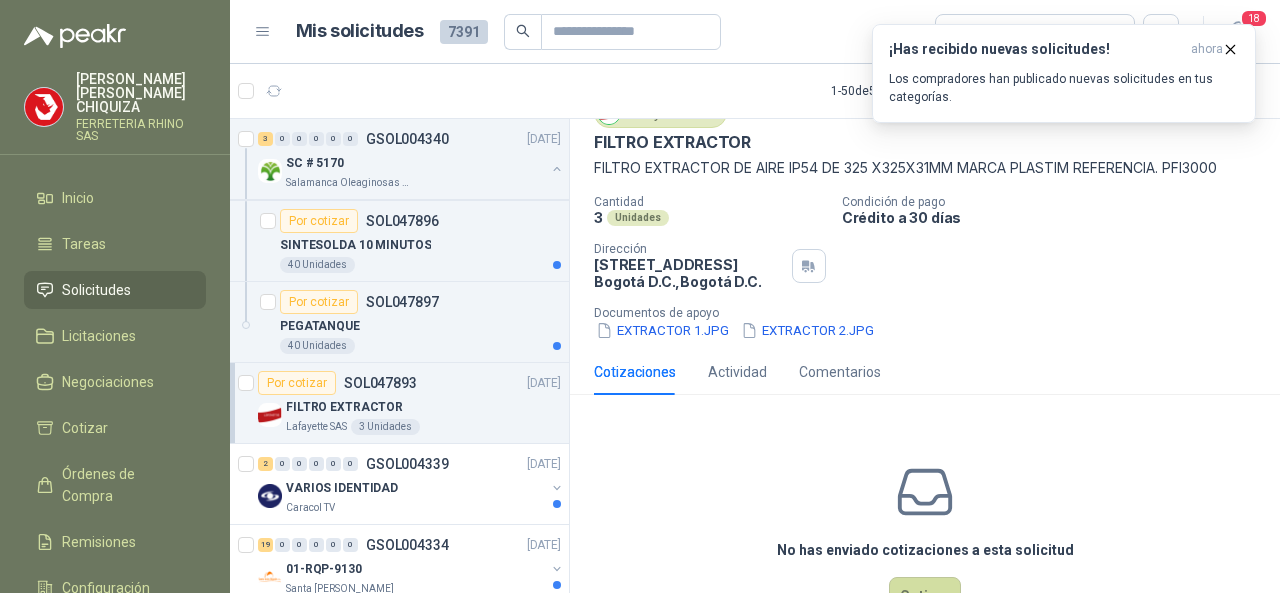 scroll, scrollTop: 0, scrollLeft: 0, axis: both 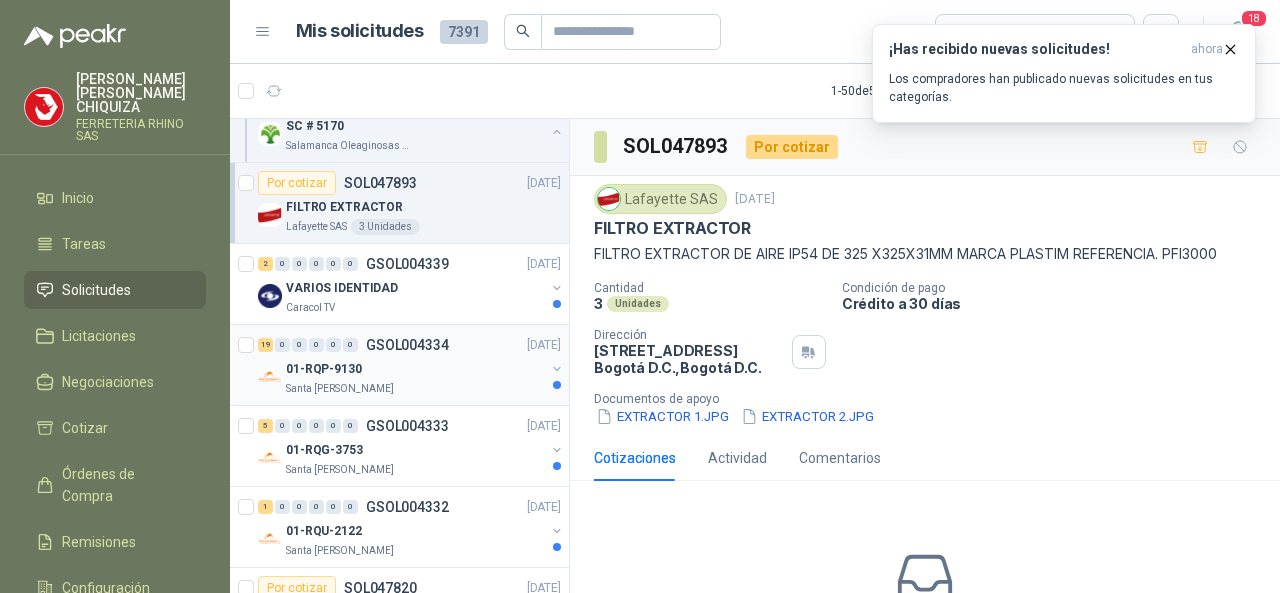 click on "GSOL004334" at bounding box center [407, 345] 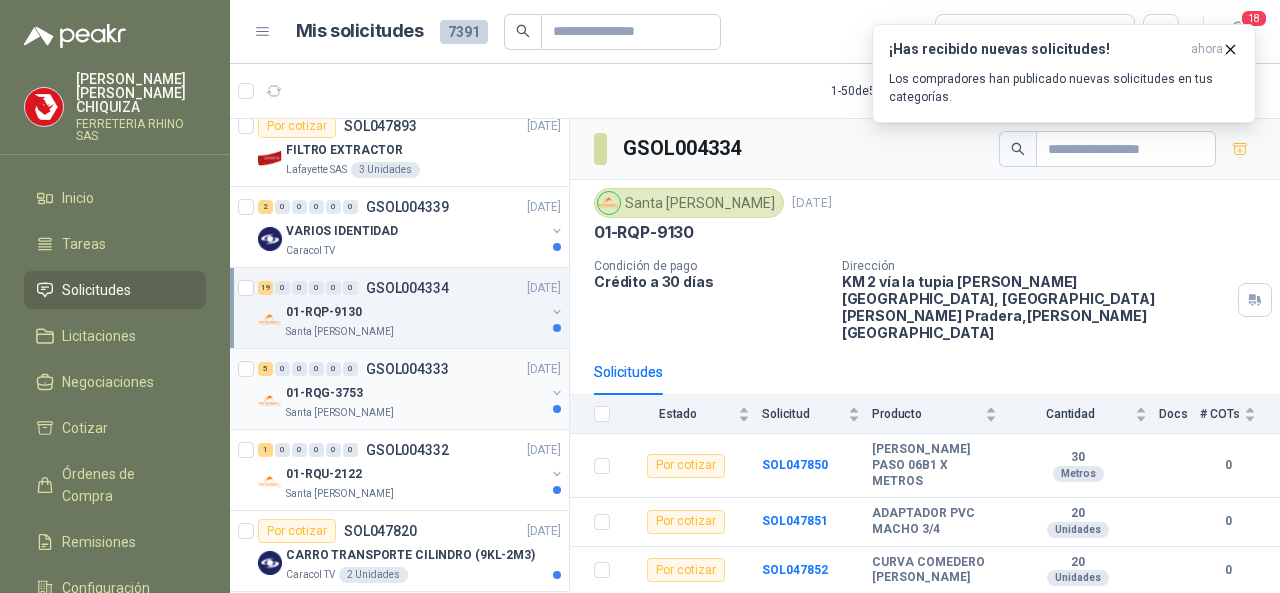 scroll, scrollTop: 2100, scrollLeft: 0, axis: vertical 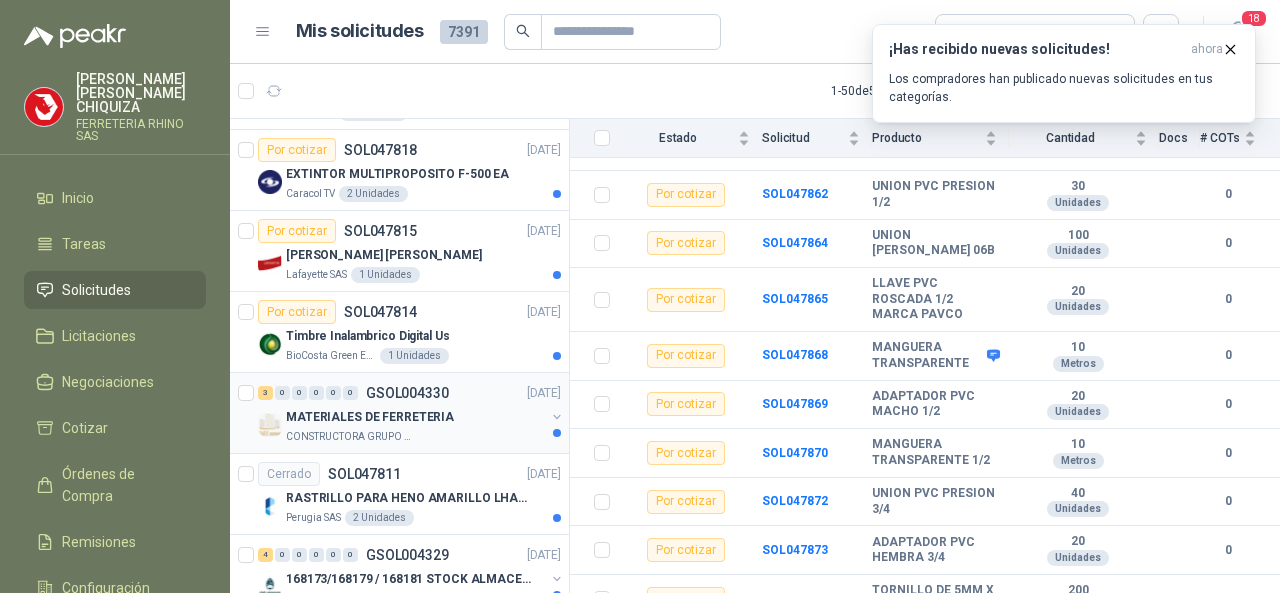 click on "GSOL004330" at bounding box center (407, 393) 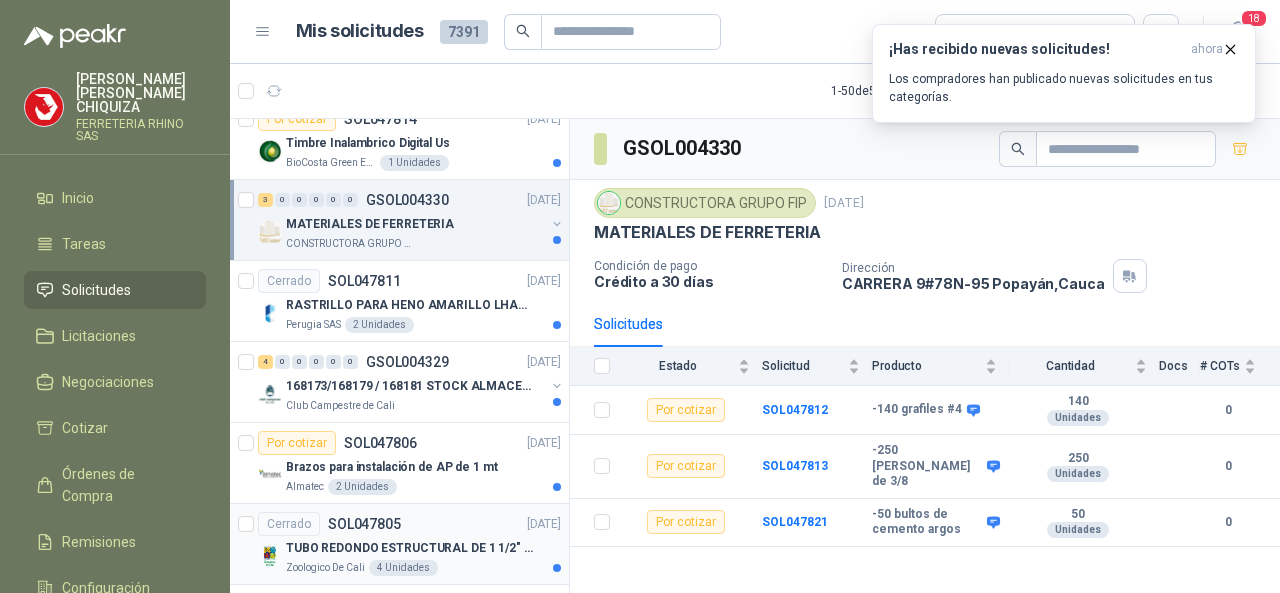 scroll, scrollTop: 2700, scrollLeft: 0, axis: vertical 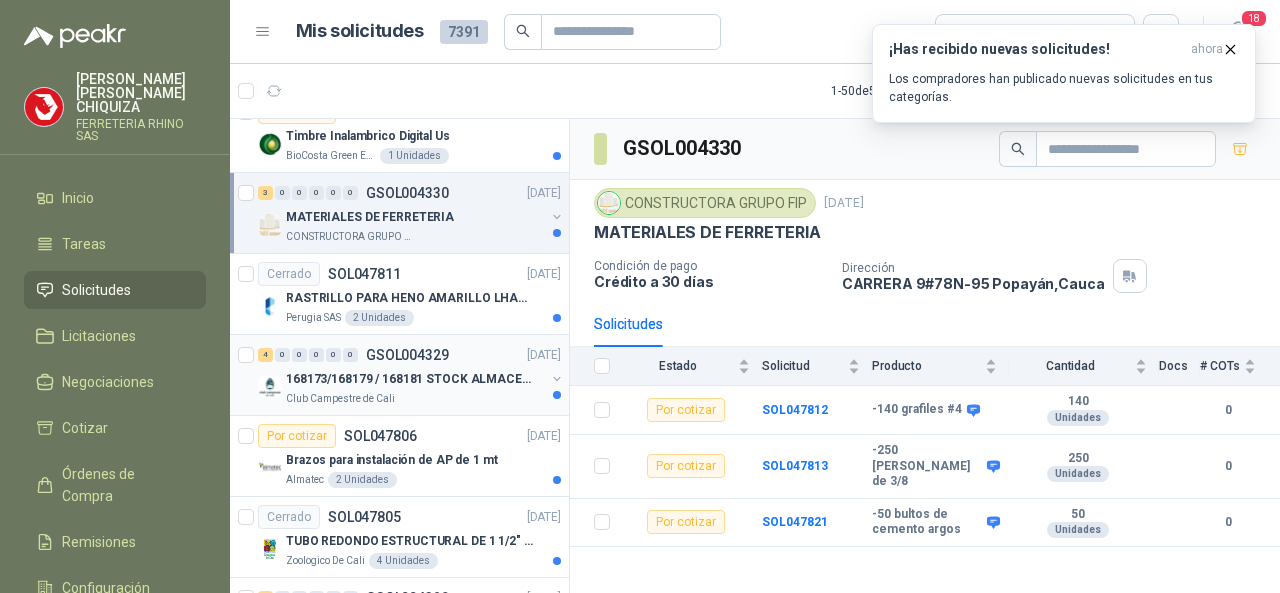 click on "GSOL004329" at bounding box center [407, 355] 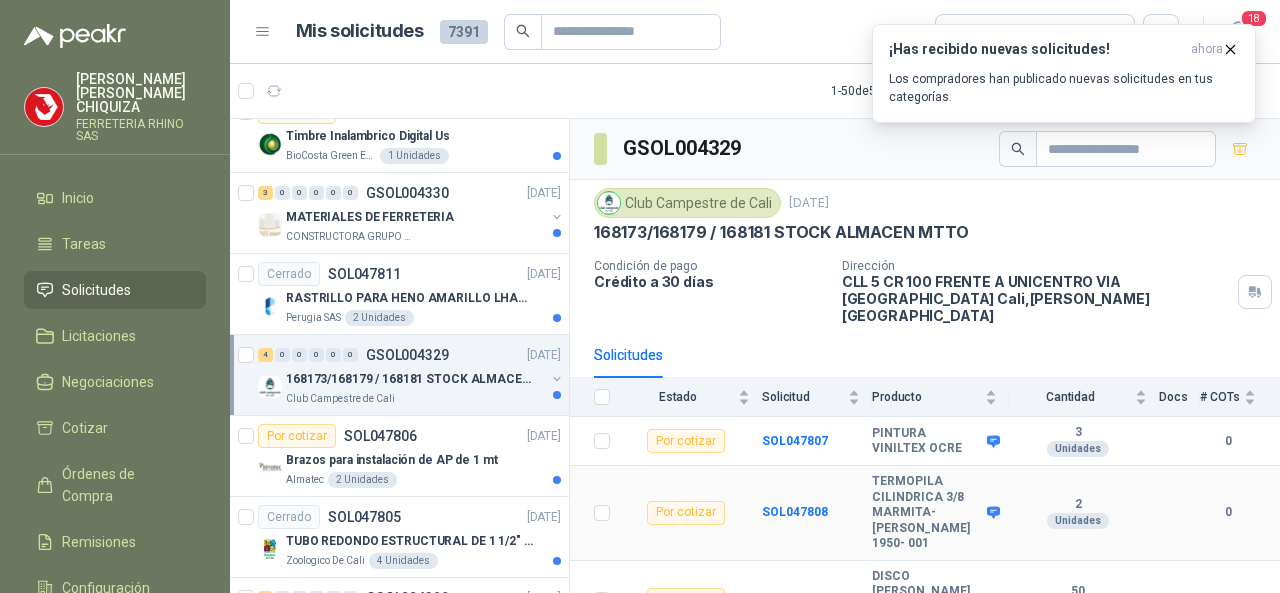 scroll, scrollTop: 68, scrollLeft: 0, axis: vertical 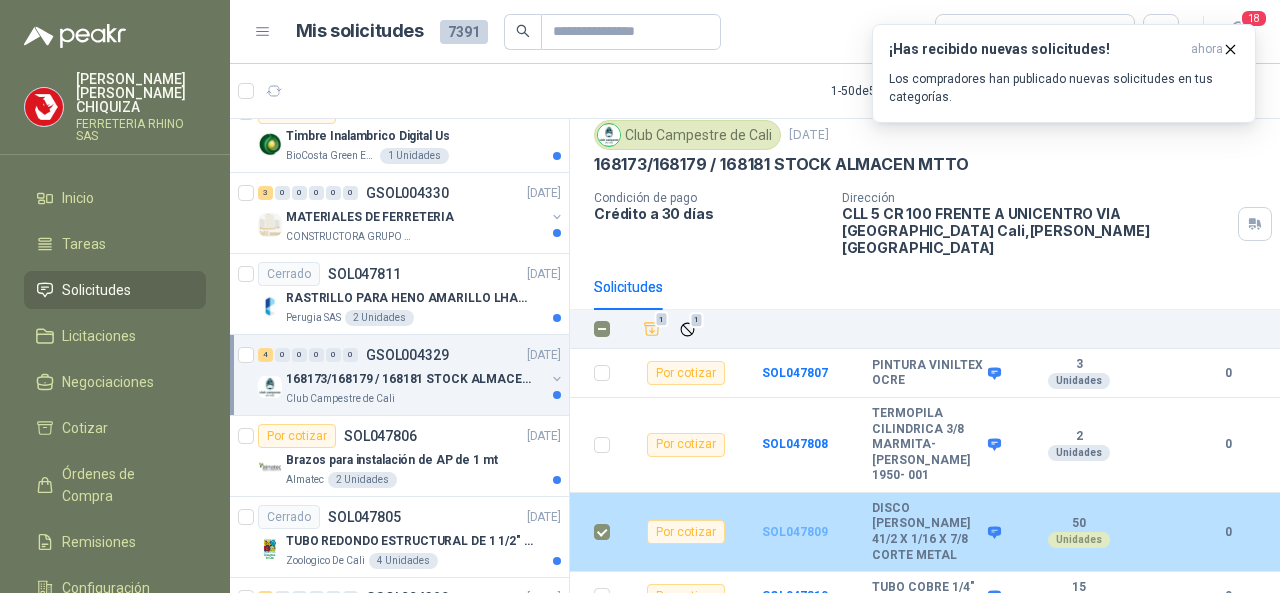 click on "SOL047809" at bounding box center [795, 532] 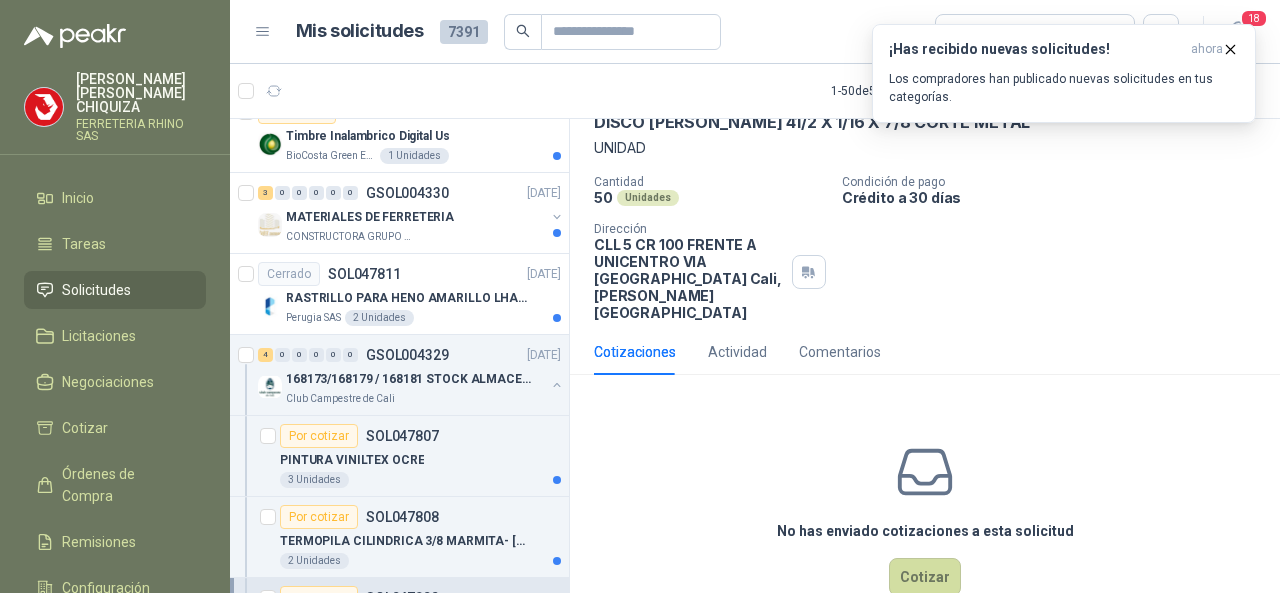 scroll, scrollTop: 133, scrollLeft: 0, axis: vertical 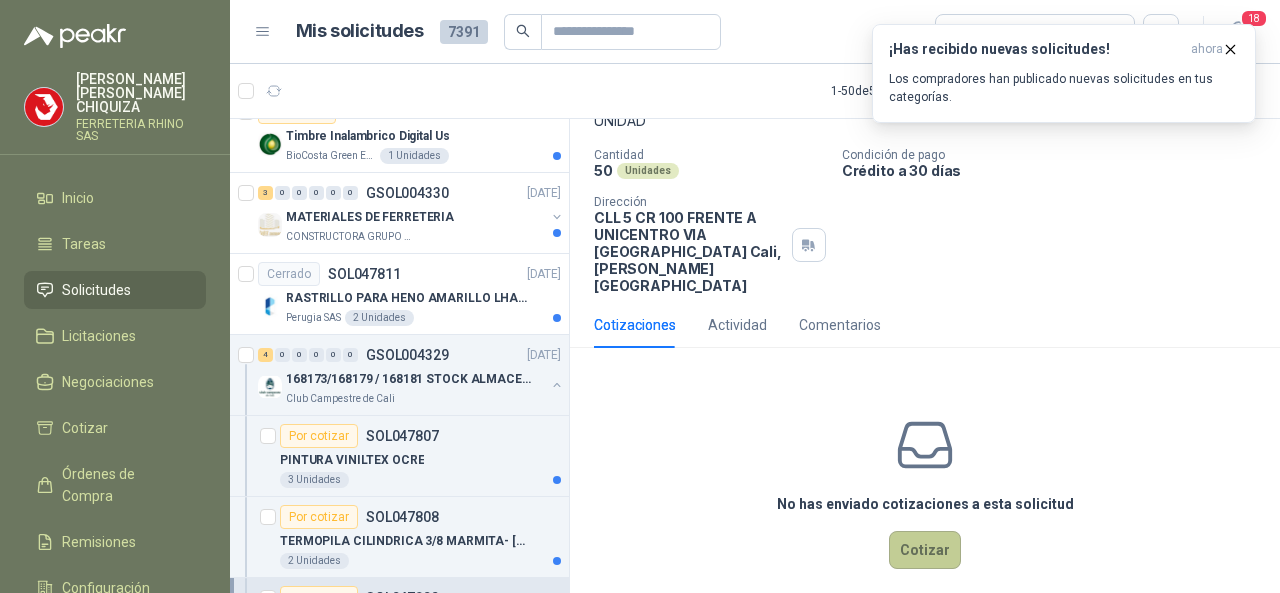 click on "Cotizar" at bounding box center (925, 550) 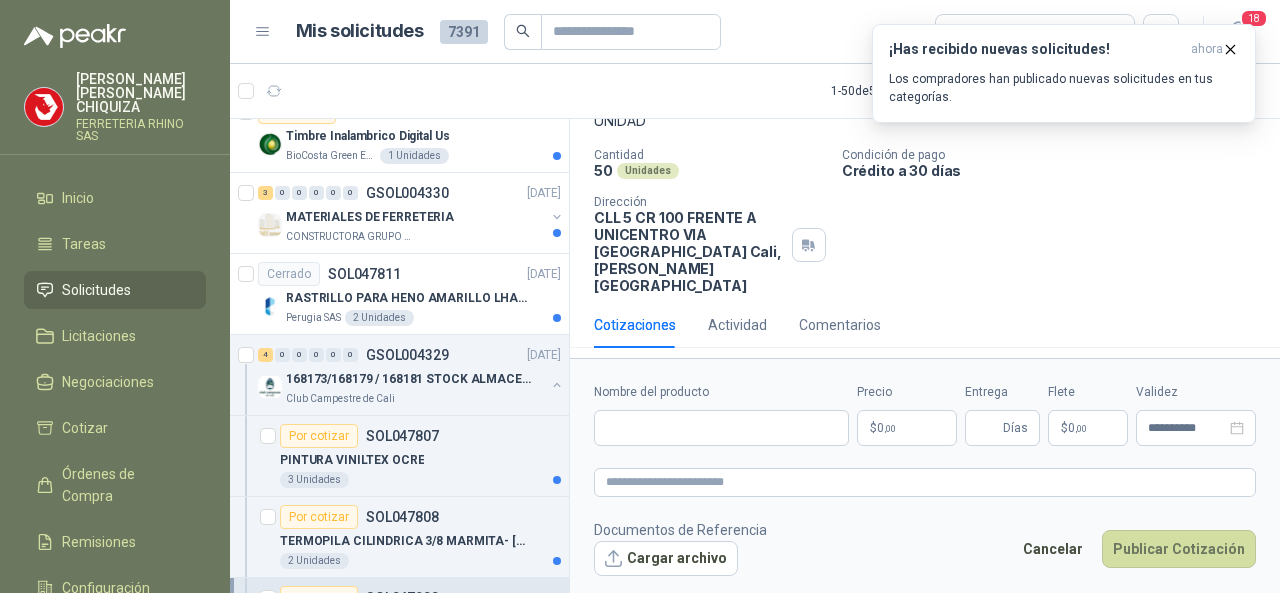 scroll, scrollTop: 119, scrollLeft: 0, axis: vertical 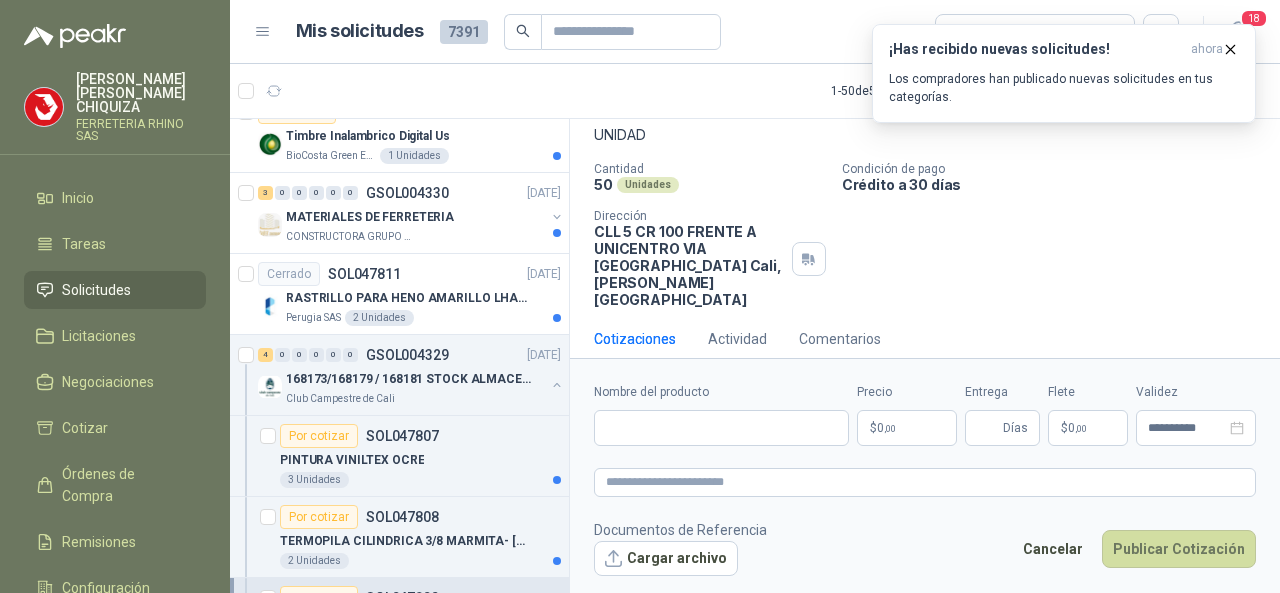 type 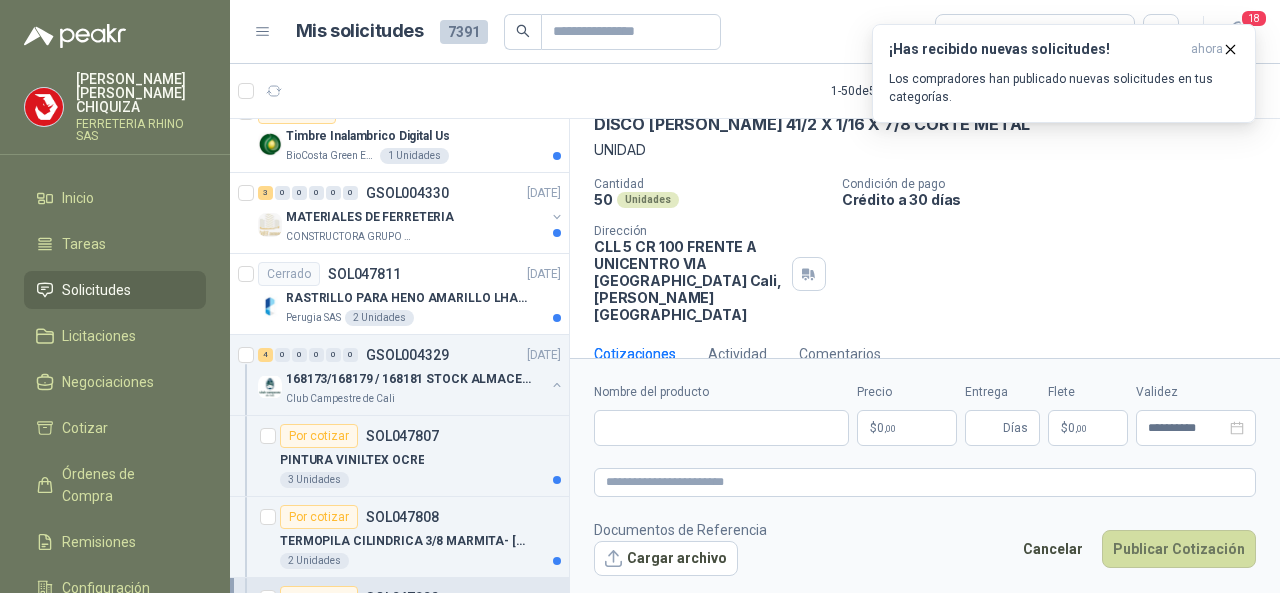 scroll, scrollTop: 19, scrollLeft: 0, axis: vertical 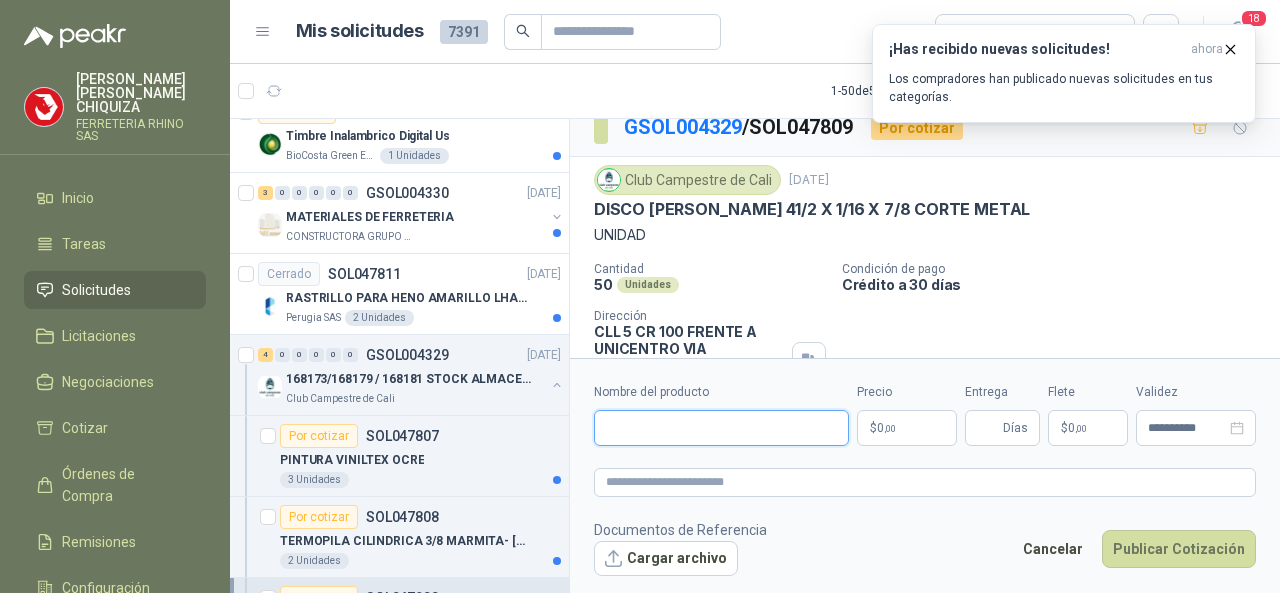 click on "Nombre del producto" at bounding box center (721, 428) 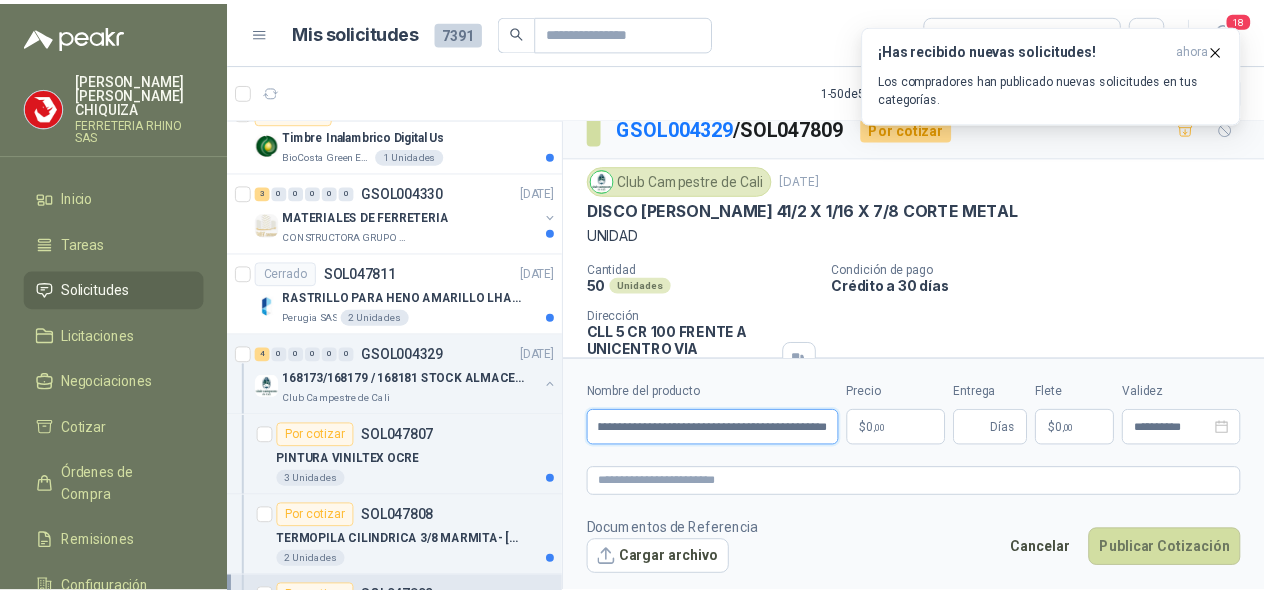 scroll, scrollTop: 0, scrollLeft: 68, axis: horizontal 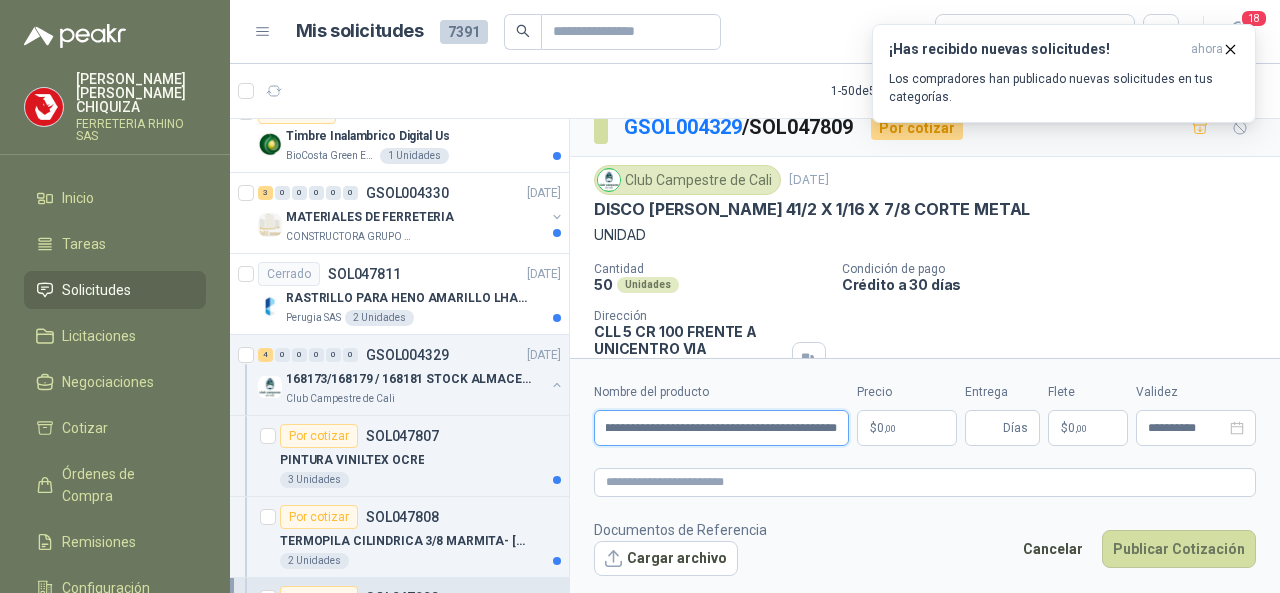 type on "**********" 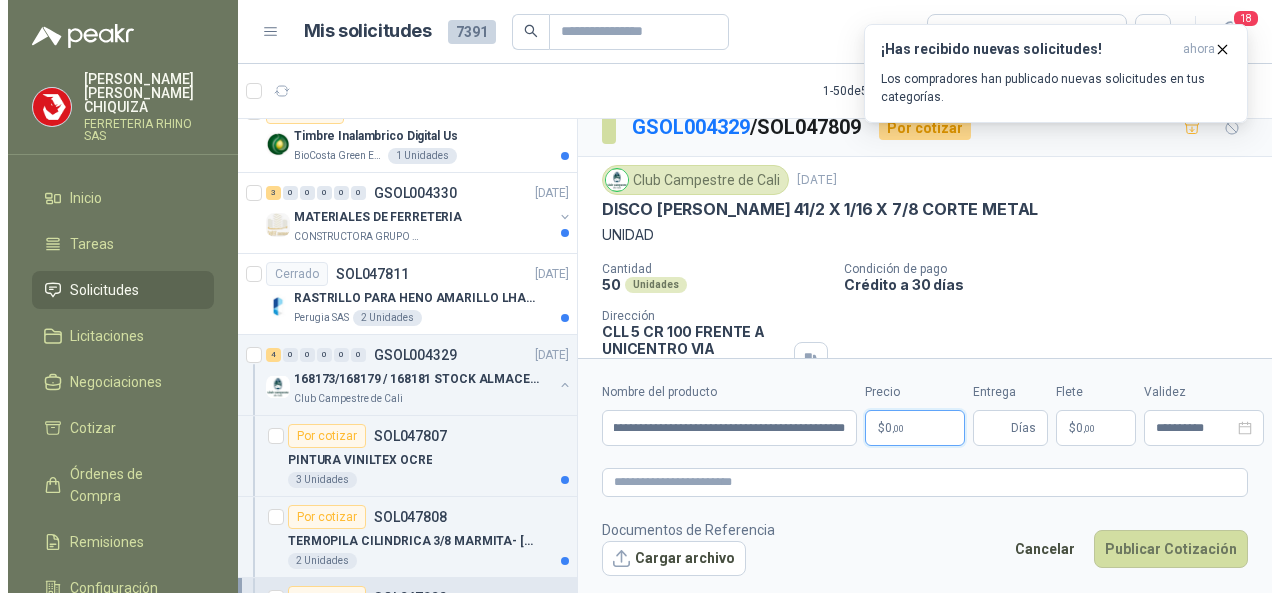 scroll, scrollTop: 0, scrollLeft: 0, axis: both 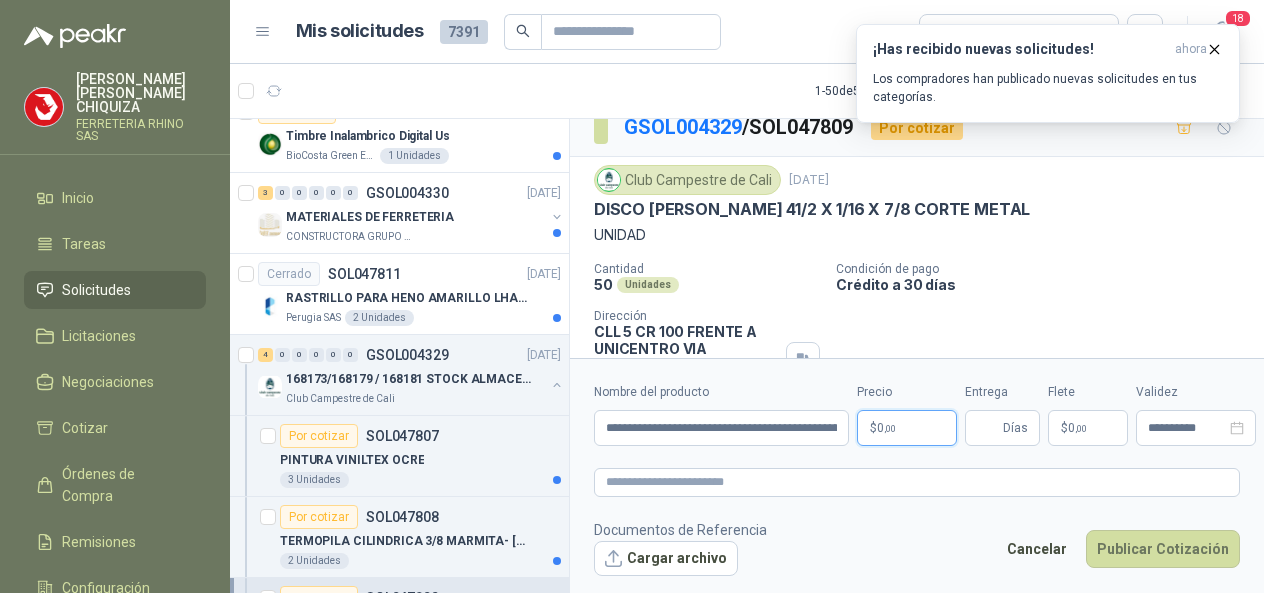 click on "[PERSON_NAME] CHIQUIZA FERRETERIA RHINO SAS   Inicio   Tareas   Solicitudes   Licitaciones   Negociaciones   Cotizar   Órdenes de Compra   Remisiones   Configuración   Manuales y ayuda Mis solicitudes 7391 Todas 18 1 - 50  de  5380 Asignado a mi No Leídos 11   2   0   0   0   0   GSOL004343 [DATE]   PEDIDO HACIENDAS Perugia SAS   Por cotizar SOL047906 UNION MACHO PVC DE 1/2 PULGADA 10   Unidades Por cotizar SOL047907 [GEOGRAPHIC_DATA] CON CABO  5   Unidades Por adjudicar SOL047908 MARCO PARA SEGUETA 1   Unidades Por cotizar SOL047909 UNION [PERSON_NAME] PVC 1/2 PULGADA 10   Unidades Por cotizar SOL047910 SOLDADURA DE PVC 1   Unidades Por cotizar SOL047911 UNION PVC DE 1/2 PULGADA 10   Unidades Por cotizar SOL047912 LLAVE TERMINAL 1/2 PULGADA CON ROSCA 5   Unidades Por adjudicar SOL047913 LUBRICANTE 5-556 16 0Z 1   Unidades Por cotizar SOL047914 UNION HEMBRA PVC DE 1/2 PULGADA 10   Unidades Por cotizar SOL047915 CODO PVC DE 1/2 PULGADA 10   Unidades Por cotizar SOL047916 UNION MACHO PVC 1/2 PULGADA 10   Unidades" at bounding box center [632, 296] 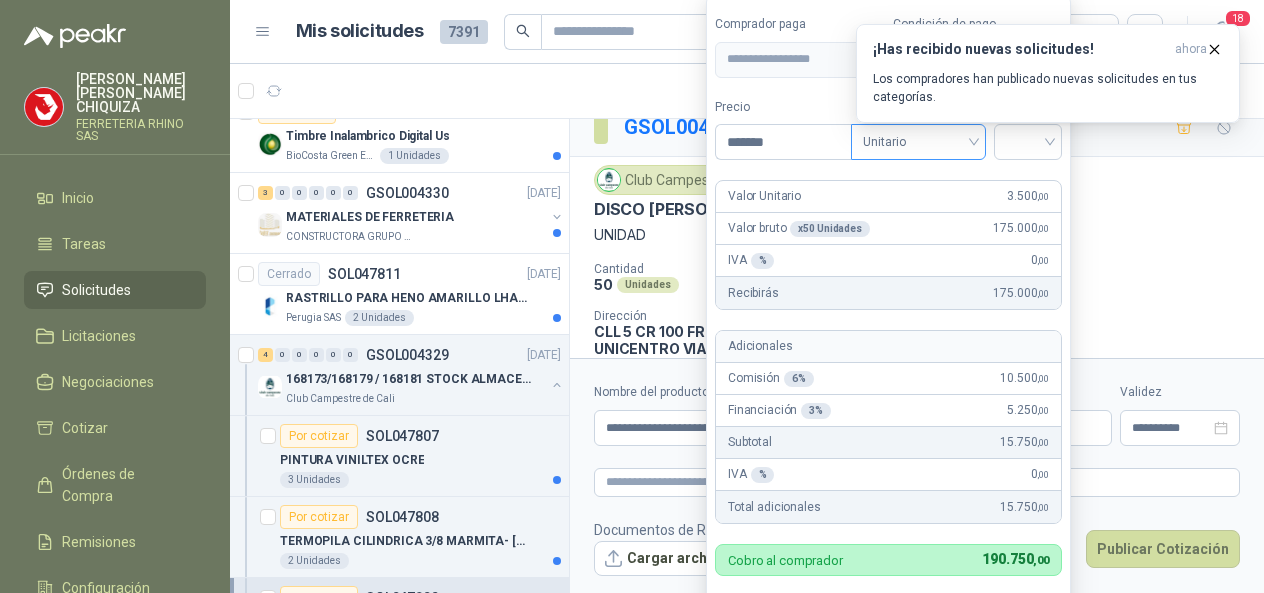 click on "Unitario" at bounding box center (918, 142) 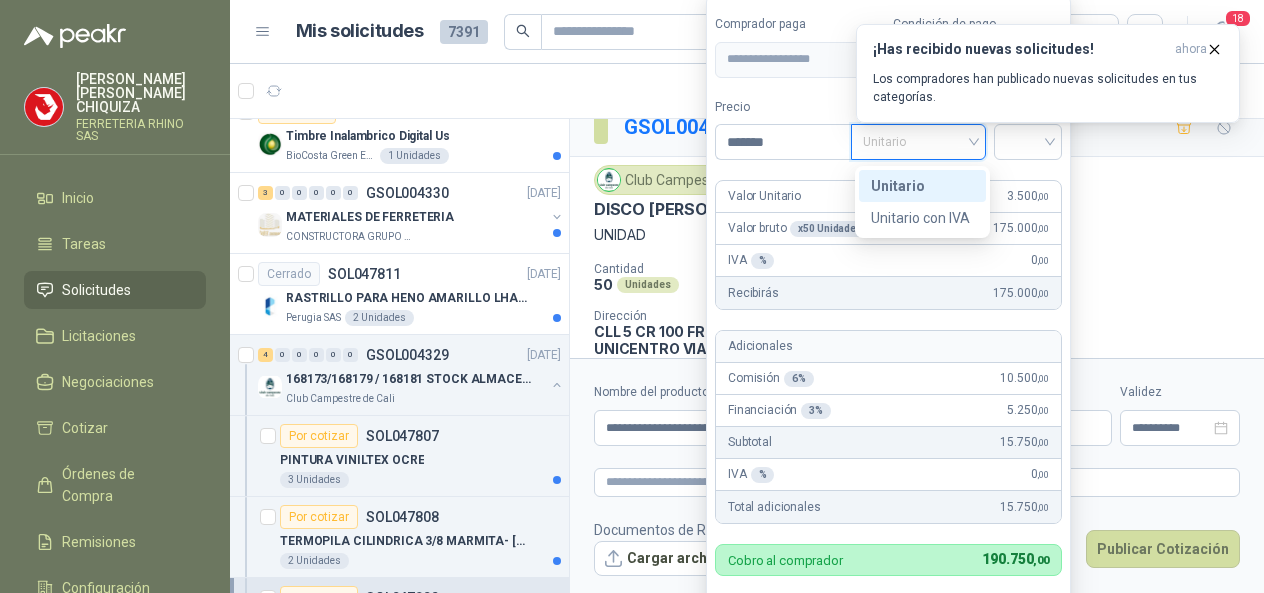 click on "Unitario" at bounding box center [922, 186] 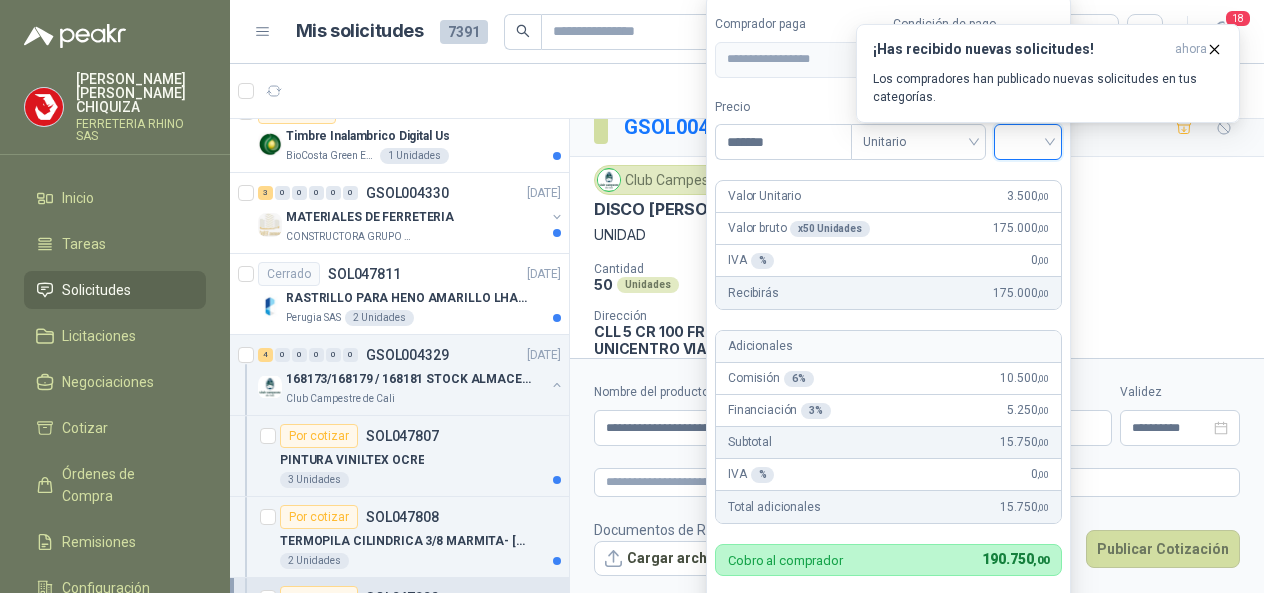 click at bounding box center (1028, 140) 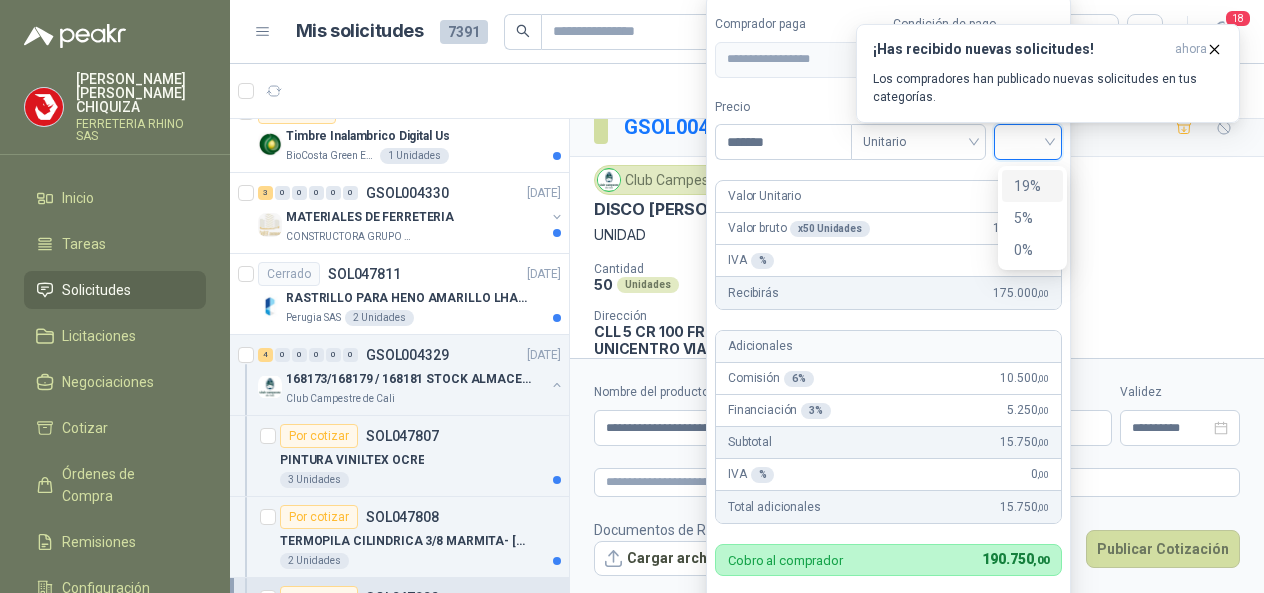 click on "19%" at bounding box center (1032, 186) 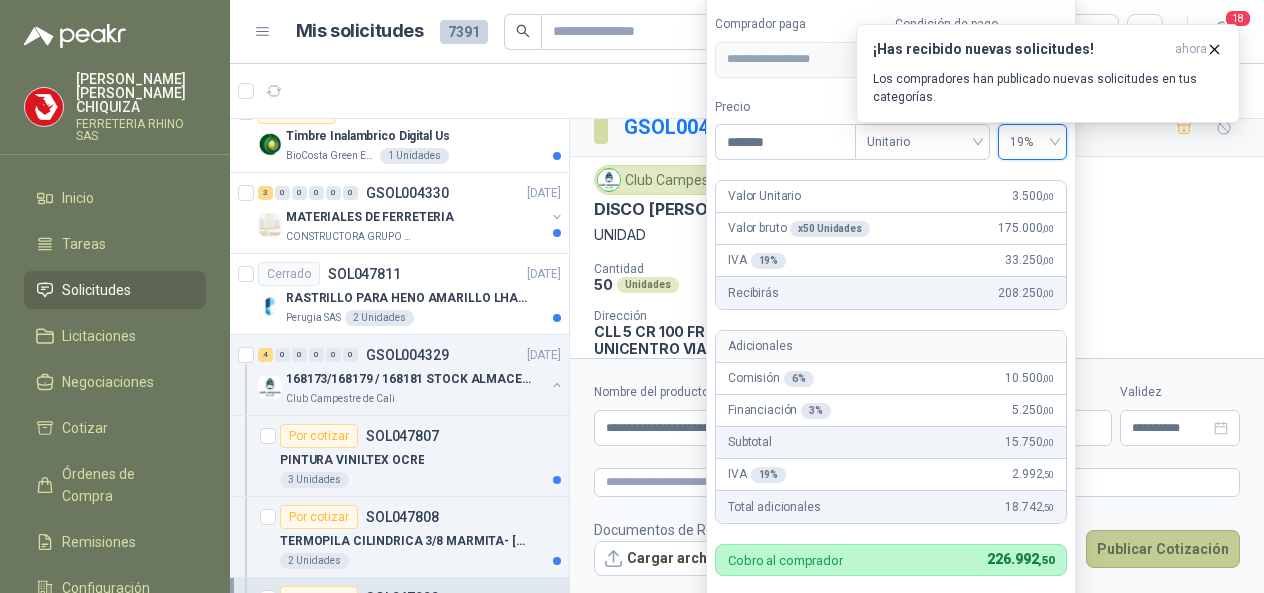 click on "Publicar Cotización" at bounding box center [1163, 549] 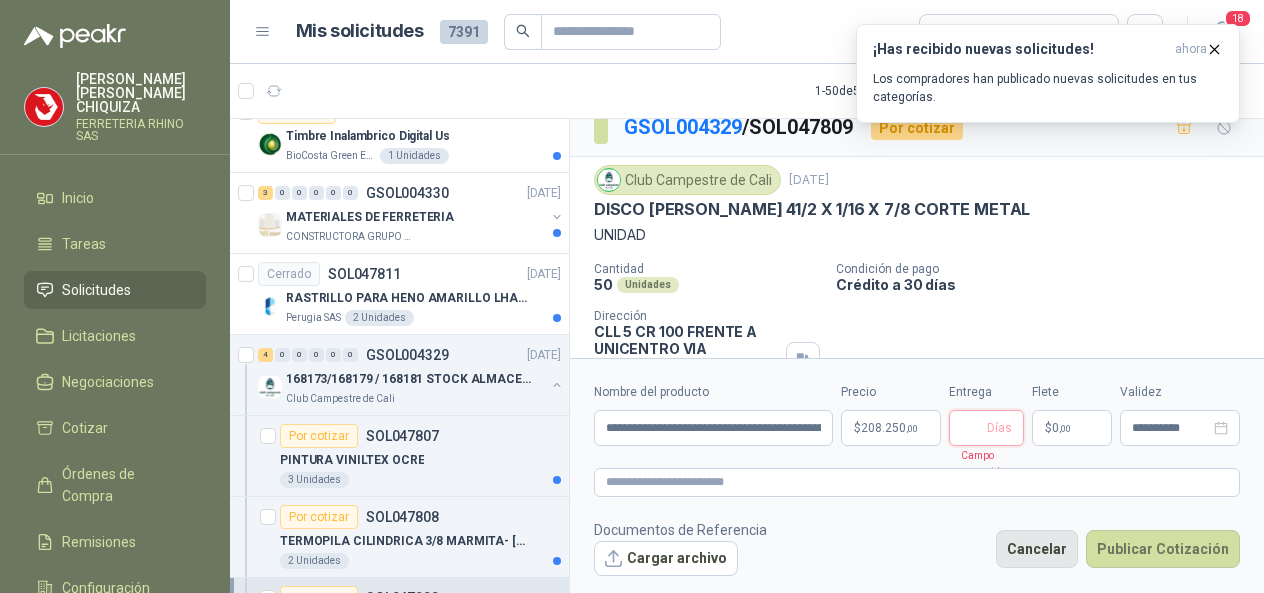 type 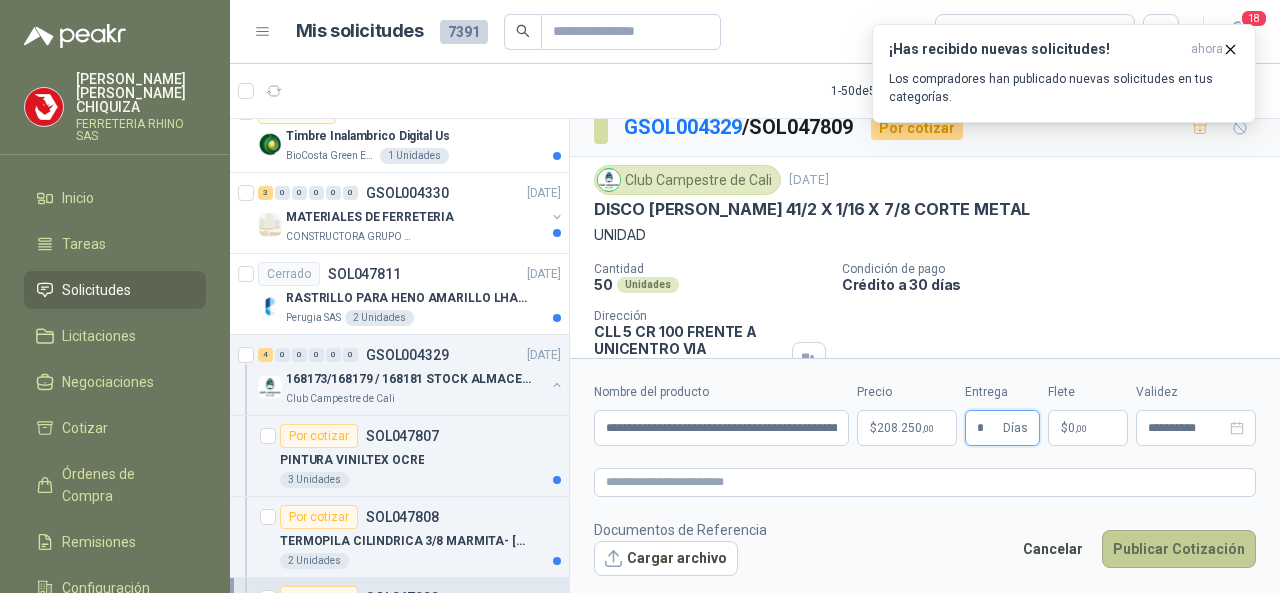 type on "*" 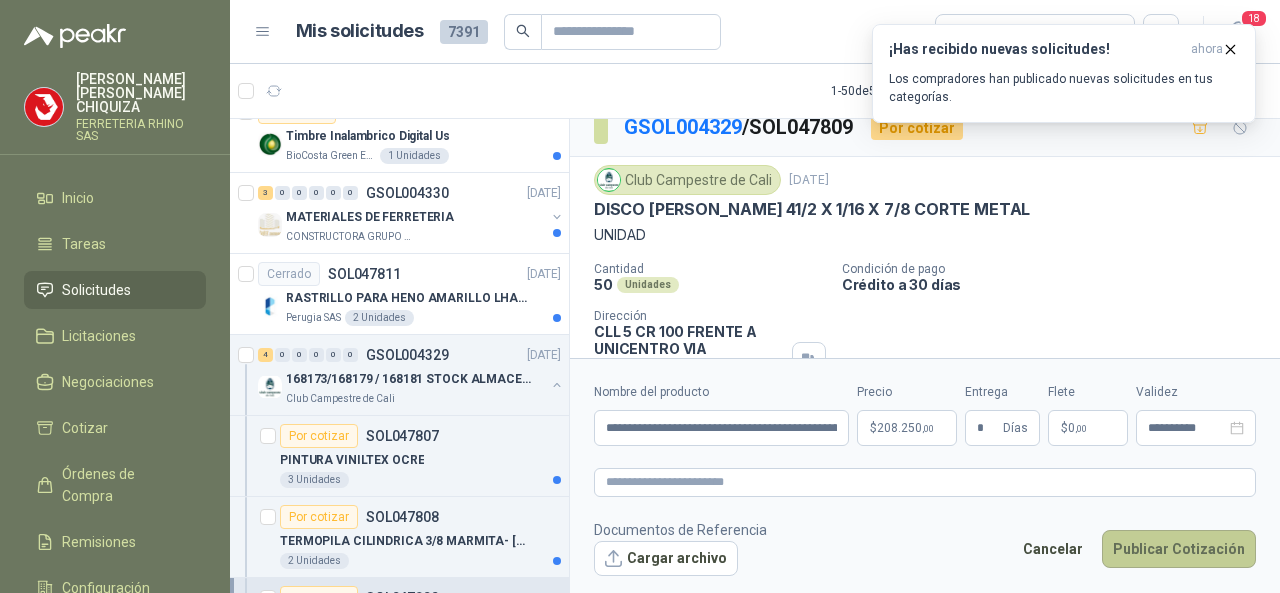click on "Publicar Cotización" at bounding box center [1179, 549] 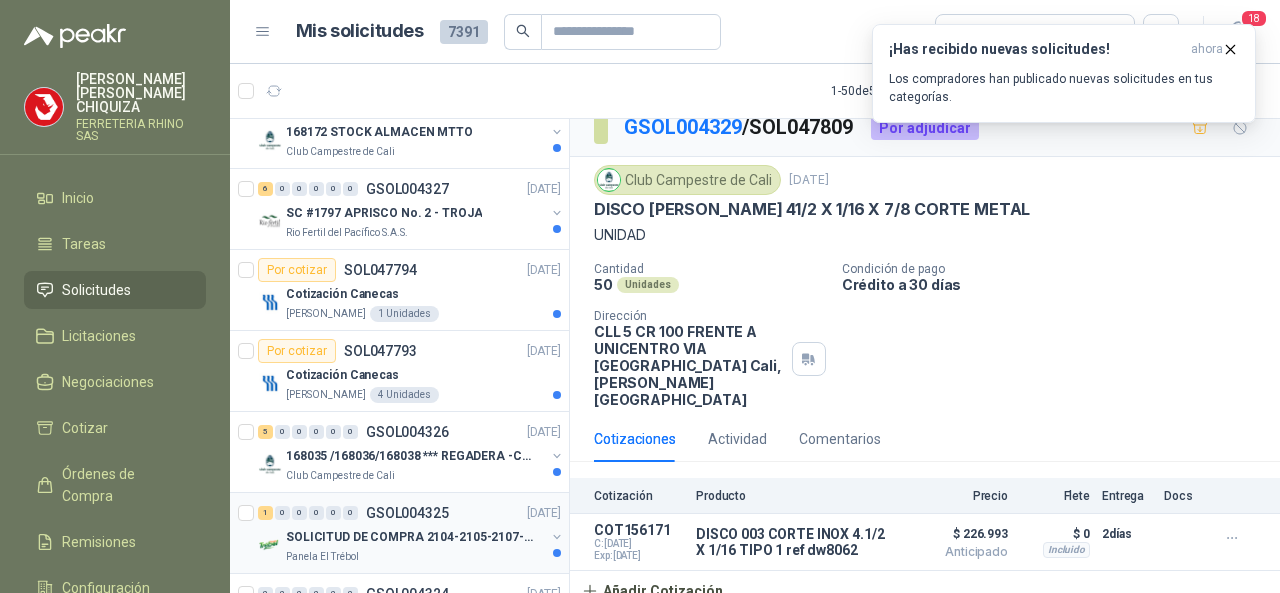 scroll, scrollTop: 3600, scrollLeft: 0, axis: vertical 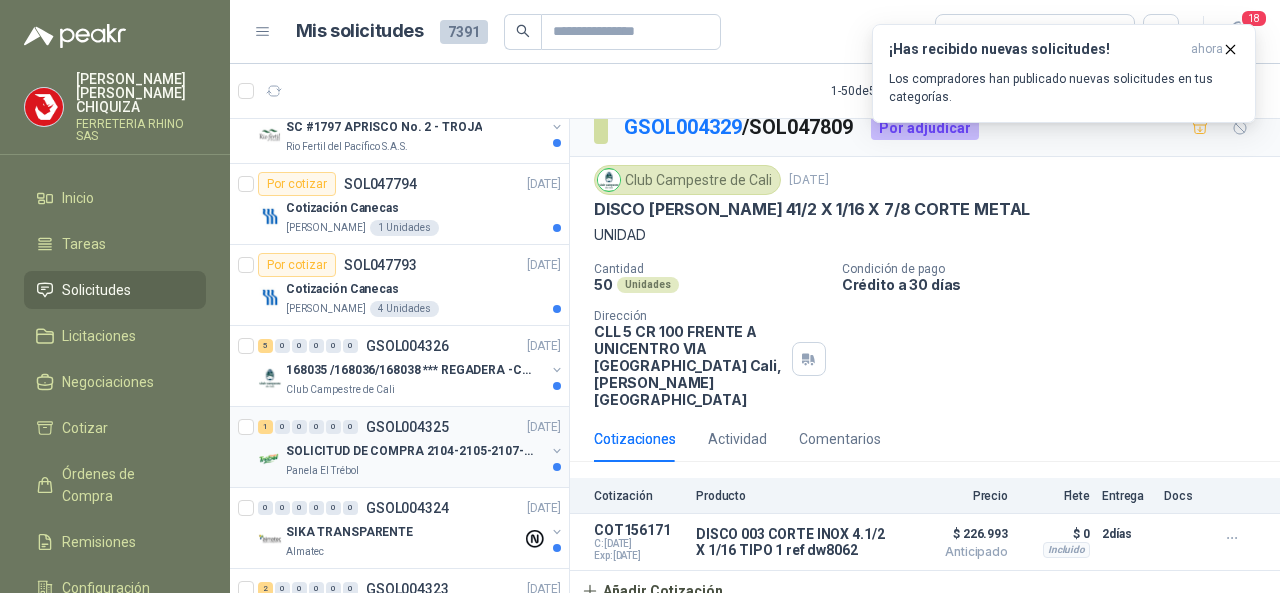 click on "GSOL004325" at bounding box center [407, 427] 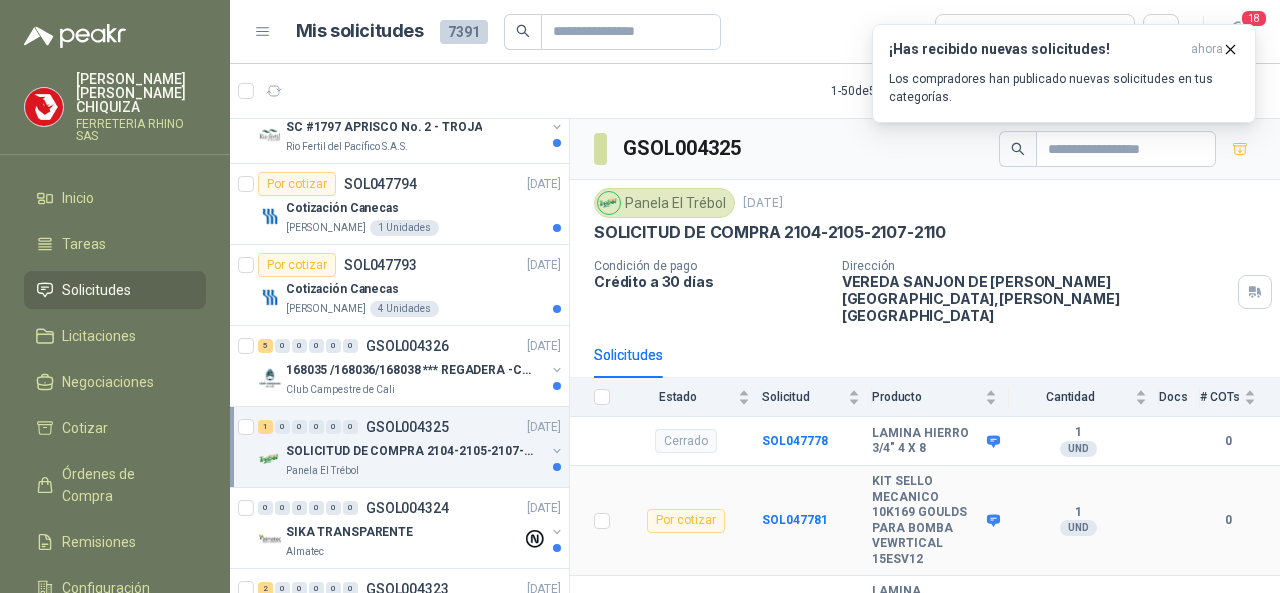 scroll, scrollTop: 132, scrollLeft: 0, axis: vertical 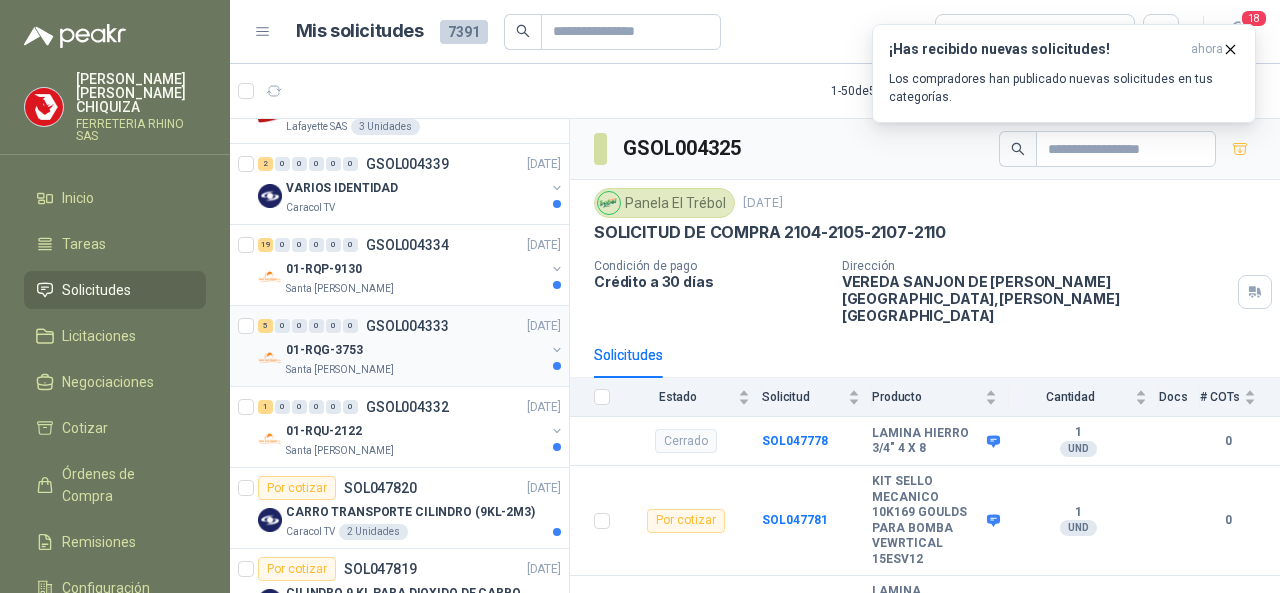 click on "GSOL004333" at bounding box center [407, 326] 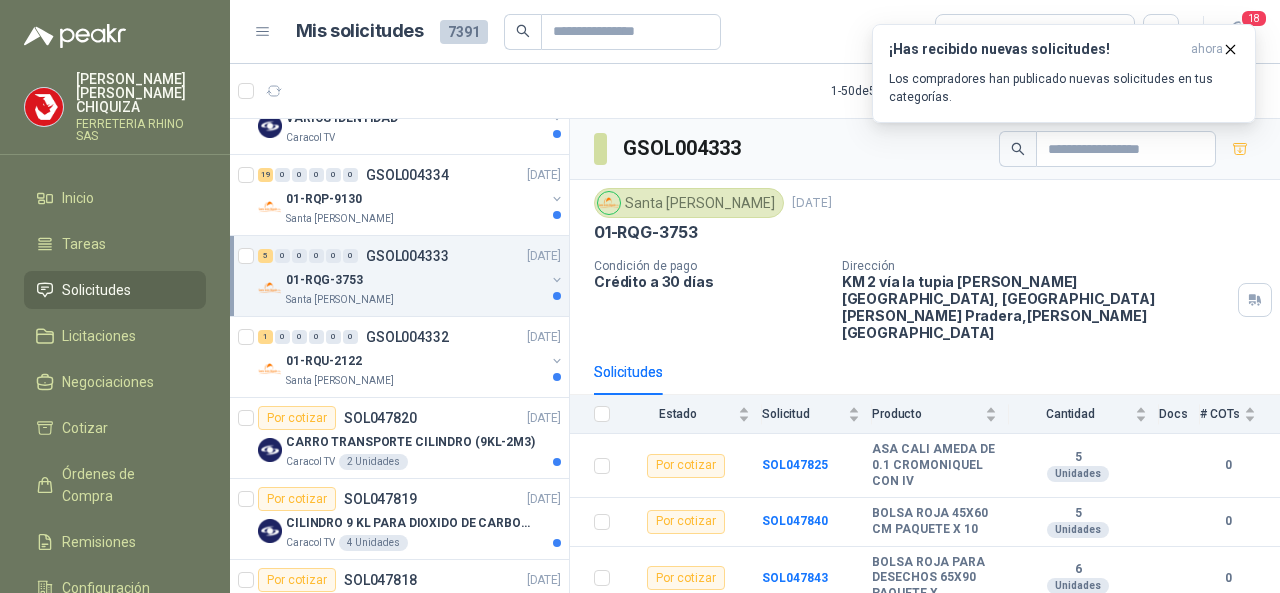 scroll, scrollTop: 2100, scrollLeft: 0, axis: vertical 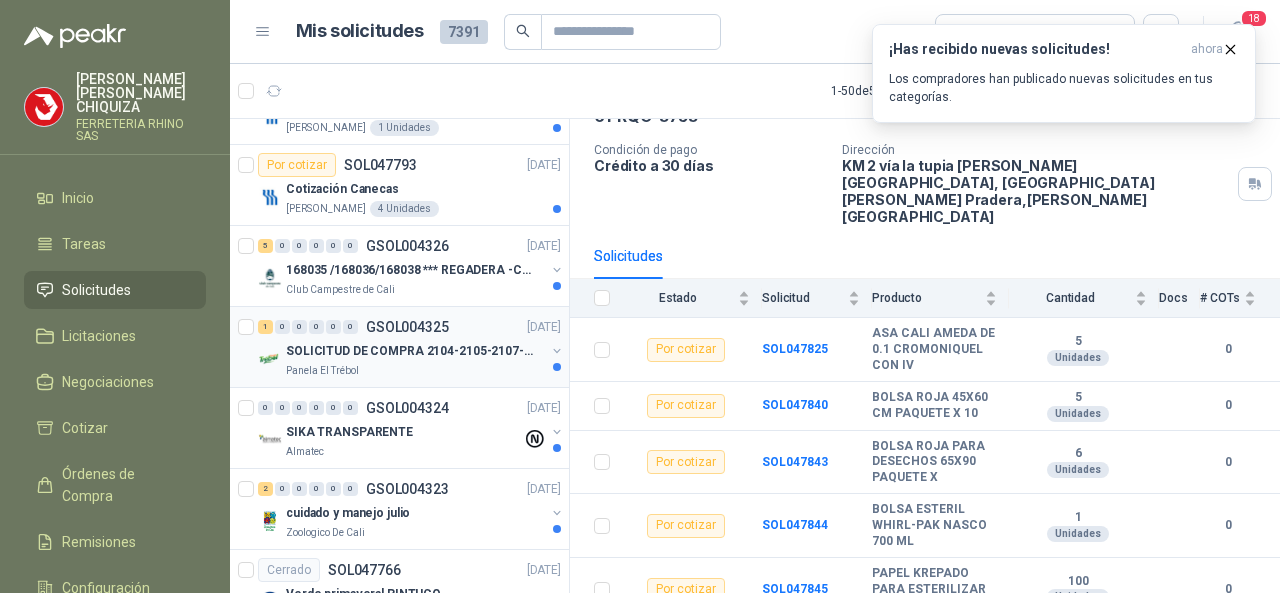 click on "GSOL004325" at bounding box center [407, 327] 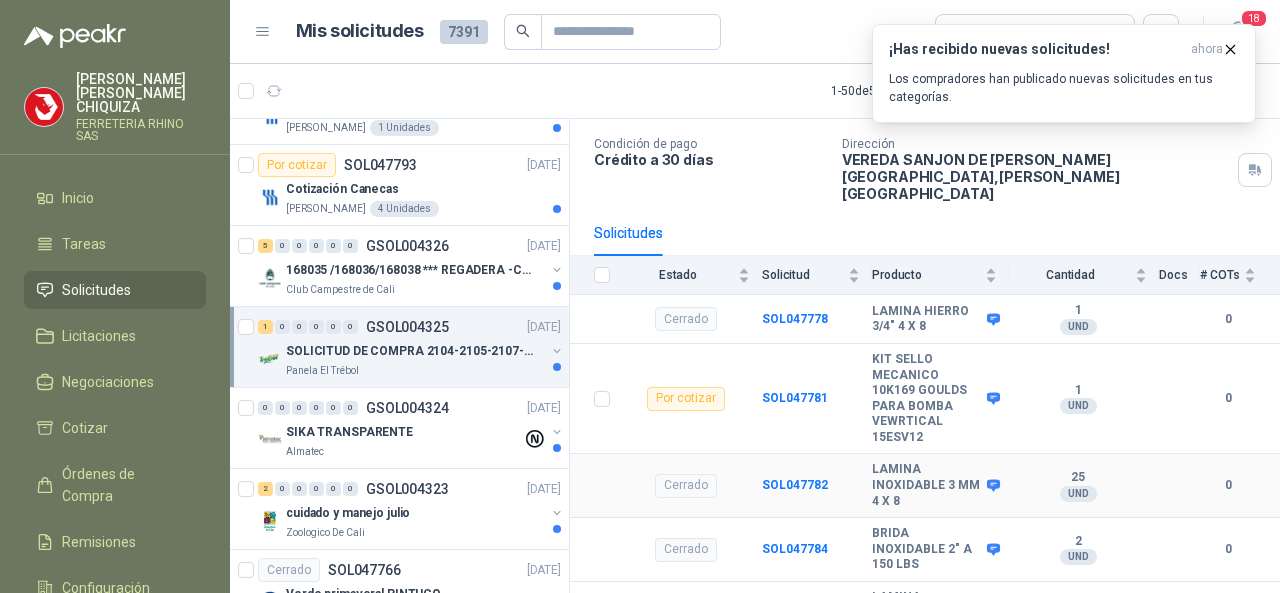 scroll, scrollTop: 132, scrollLeft: 0, axis: vertical 